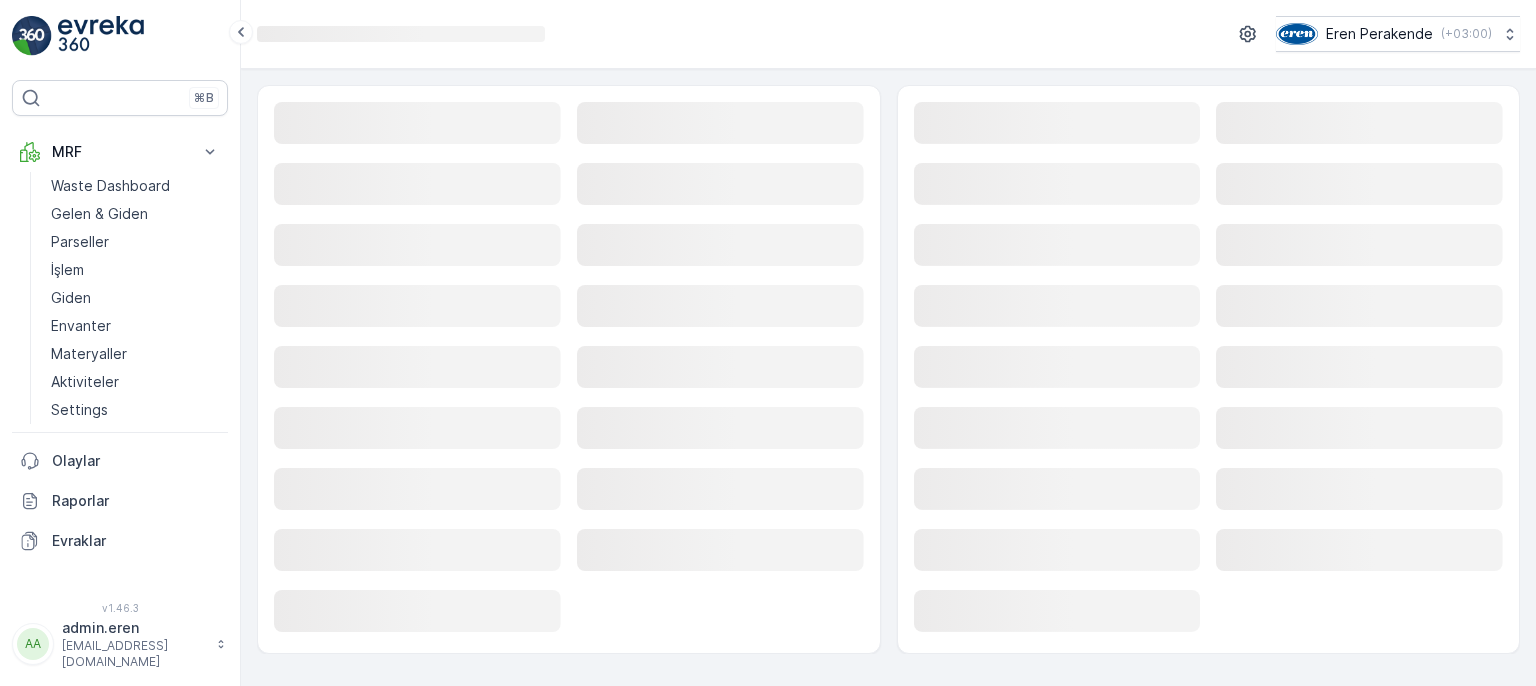 scroll, scrollTop: 0, scrollLeft: 0, axis: both 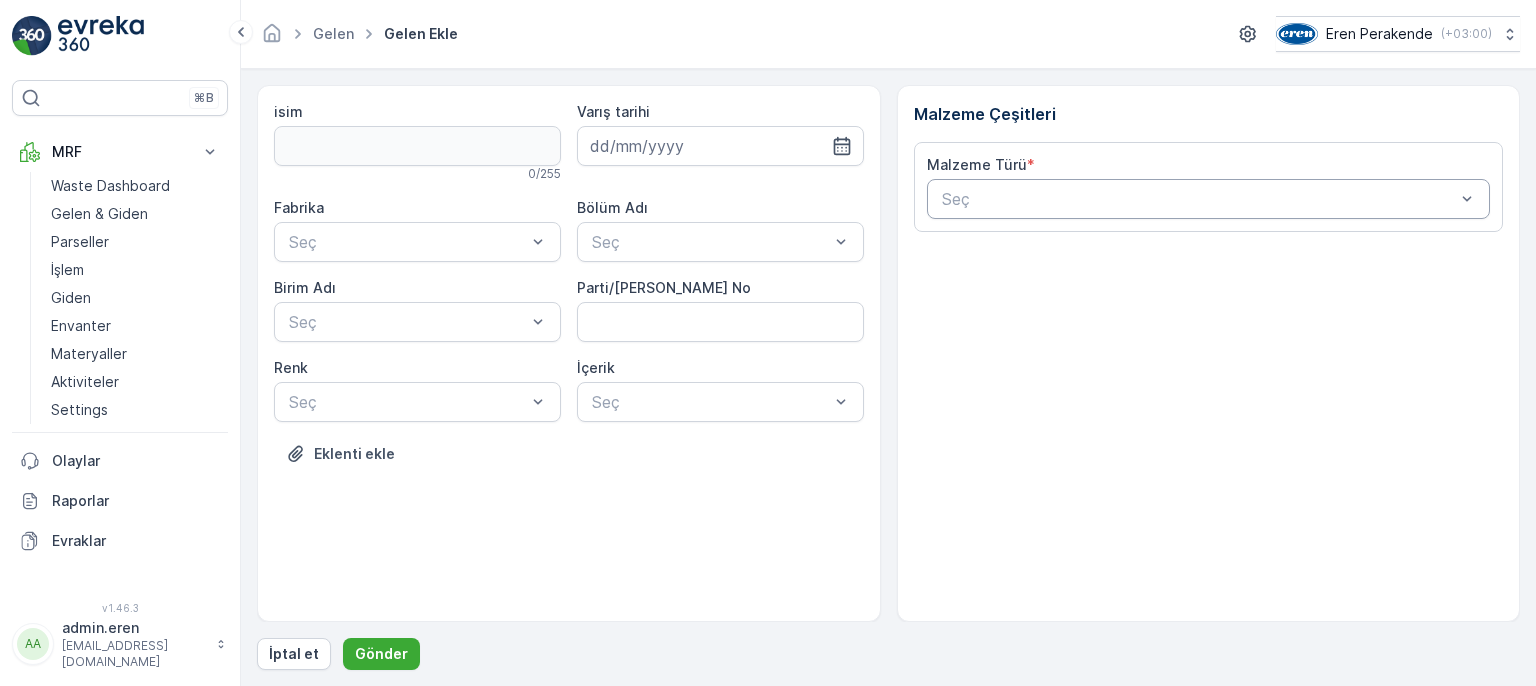 click at bounding box center (1467, 199) 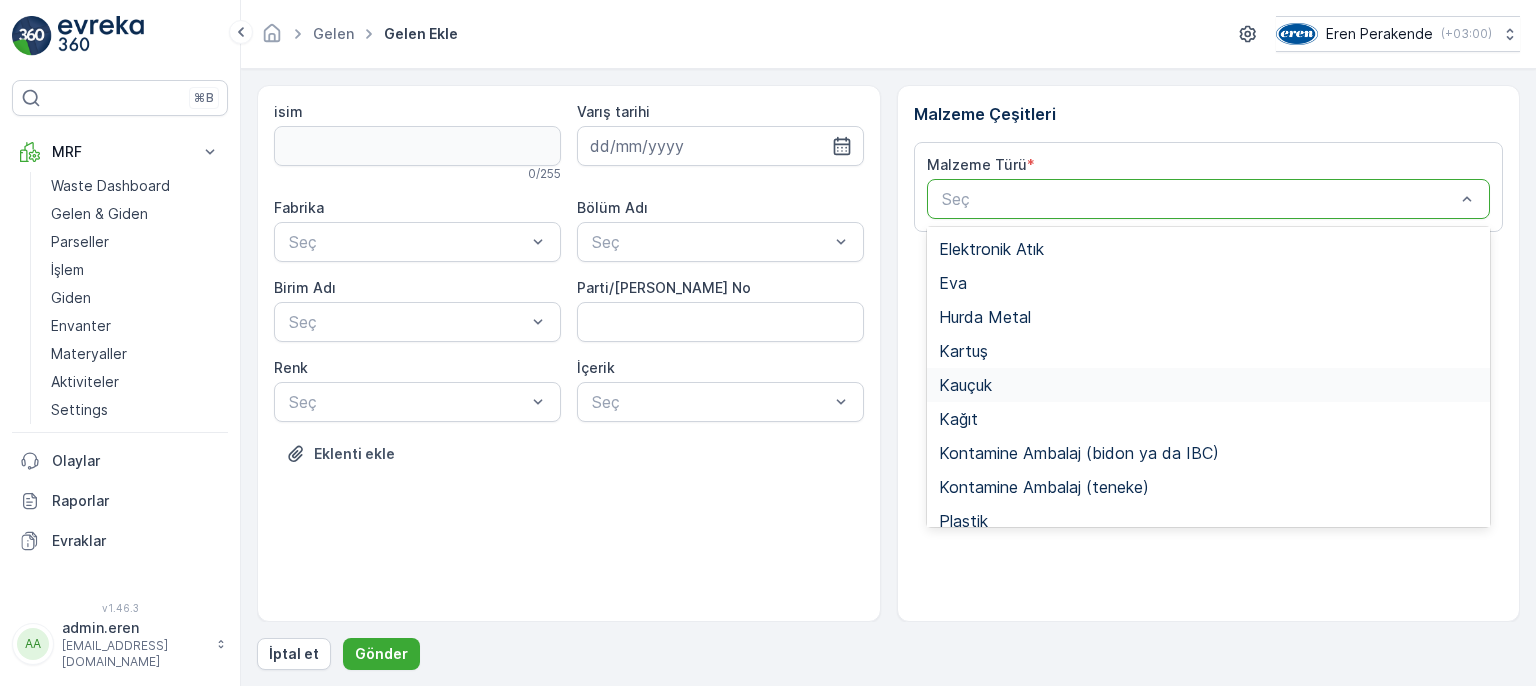 scroll, scrollTop: 300, scrollLeft: 0, axis: vertical 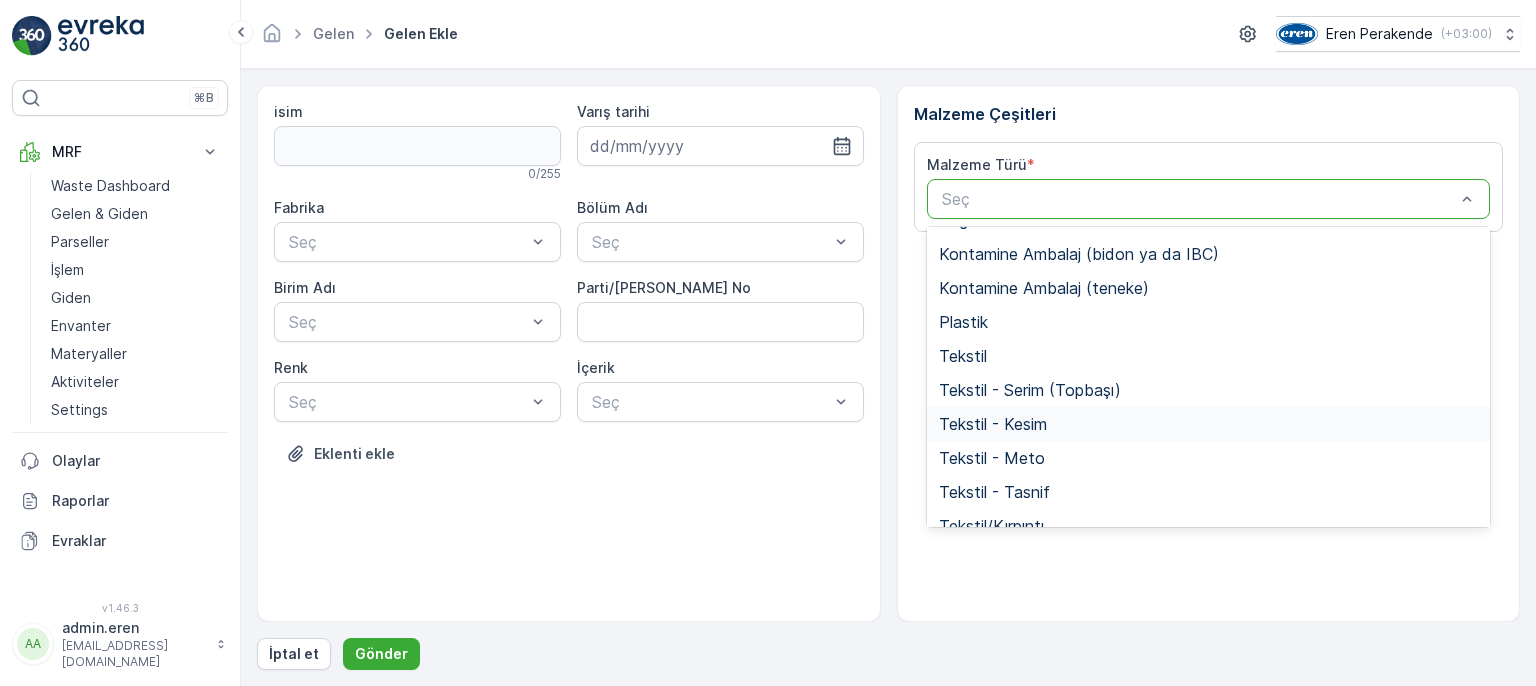 click on "Tekstil - Kesim" at bounding box center [1209, 424] 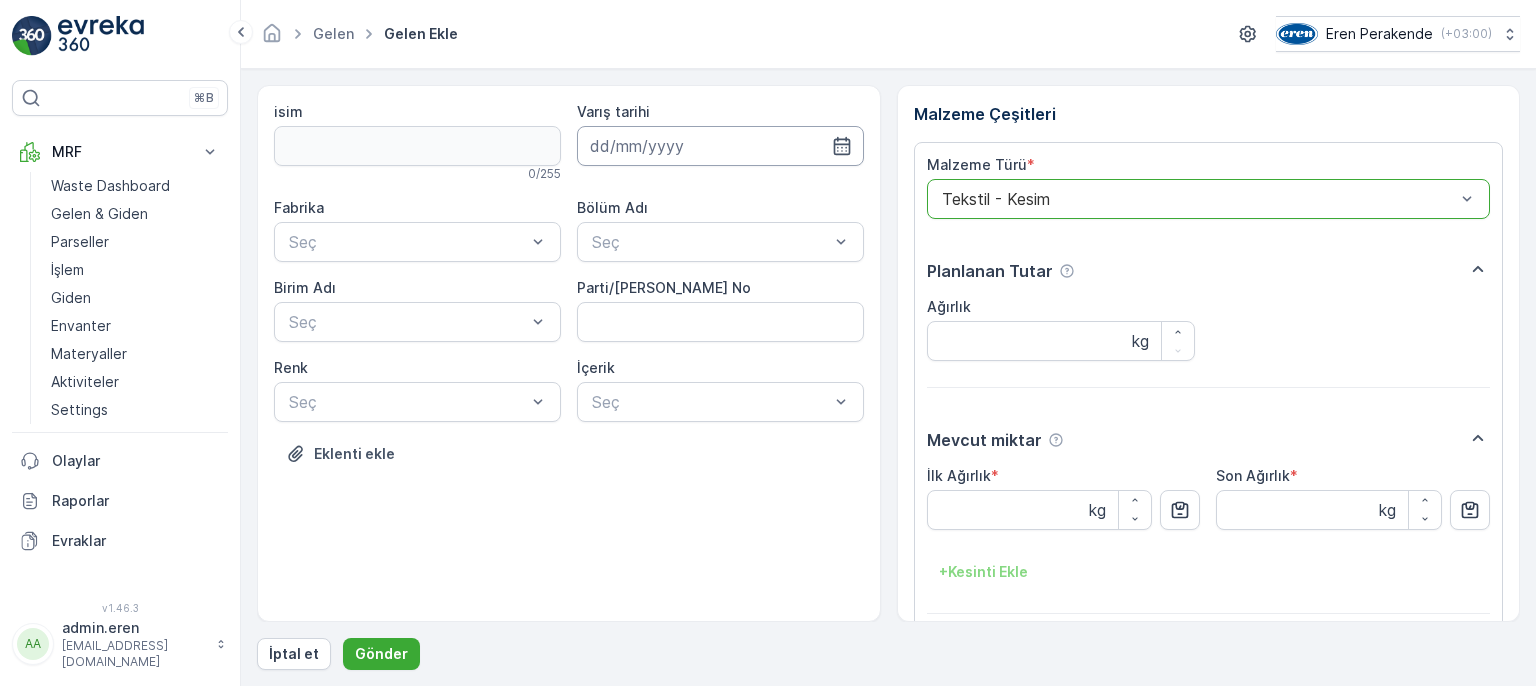 click at bounding box center (720, 146) 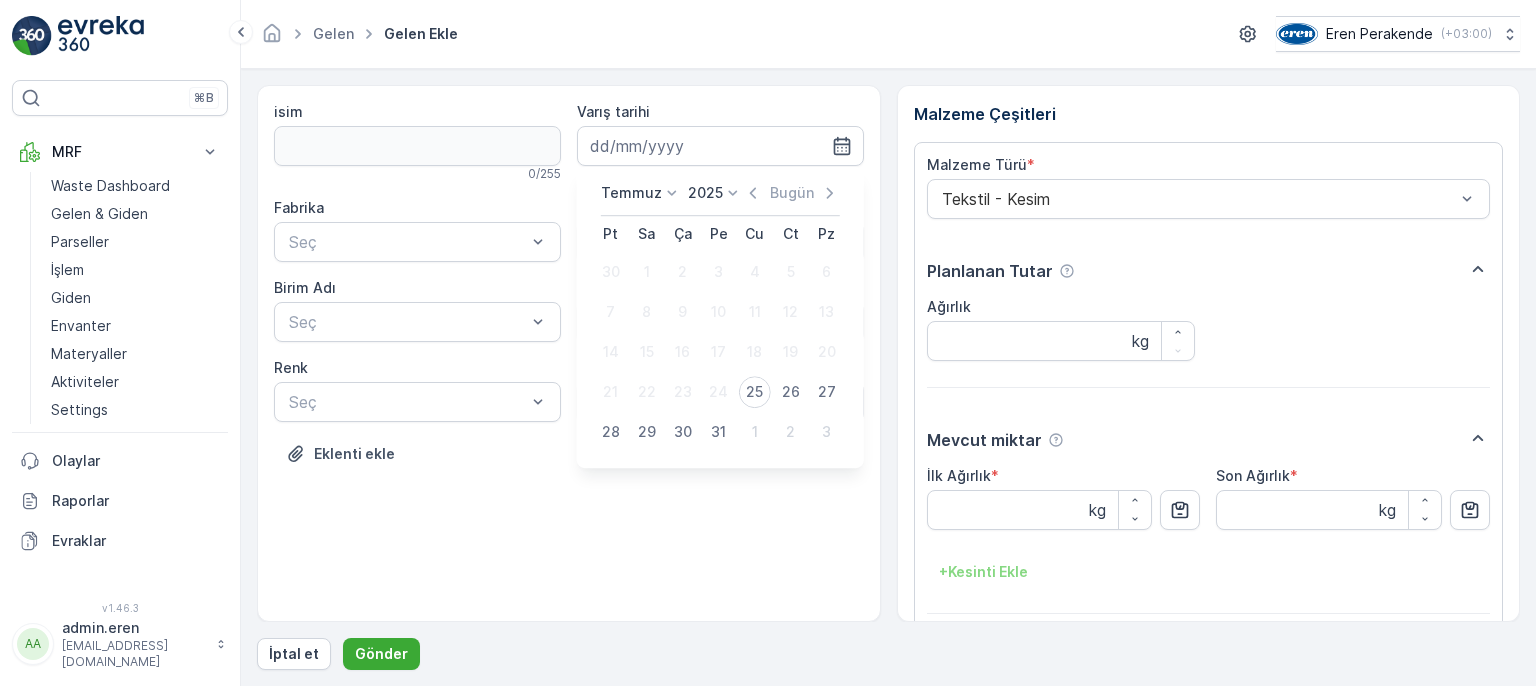 click on "25" at bounding box center [755, 392] 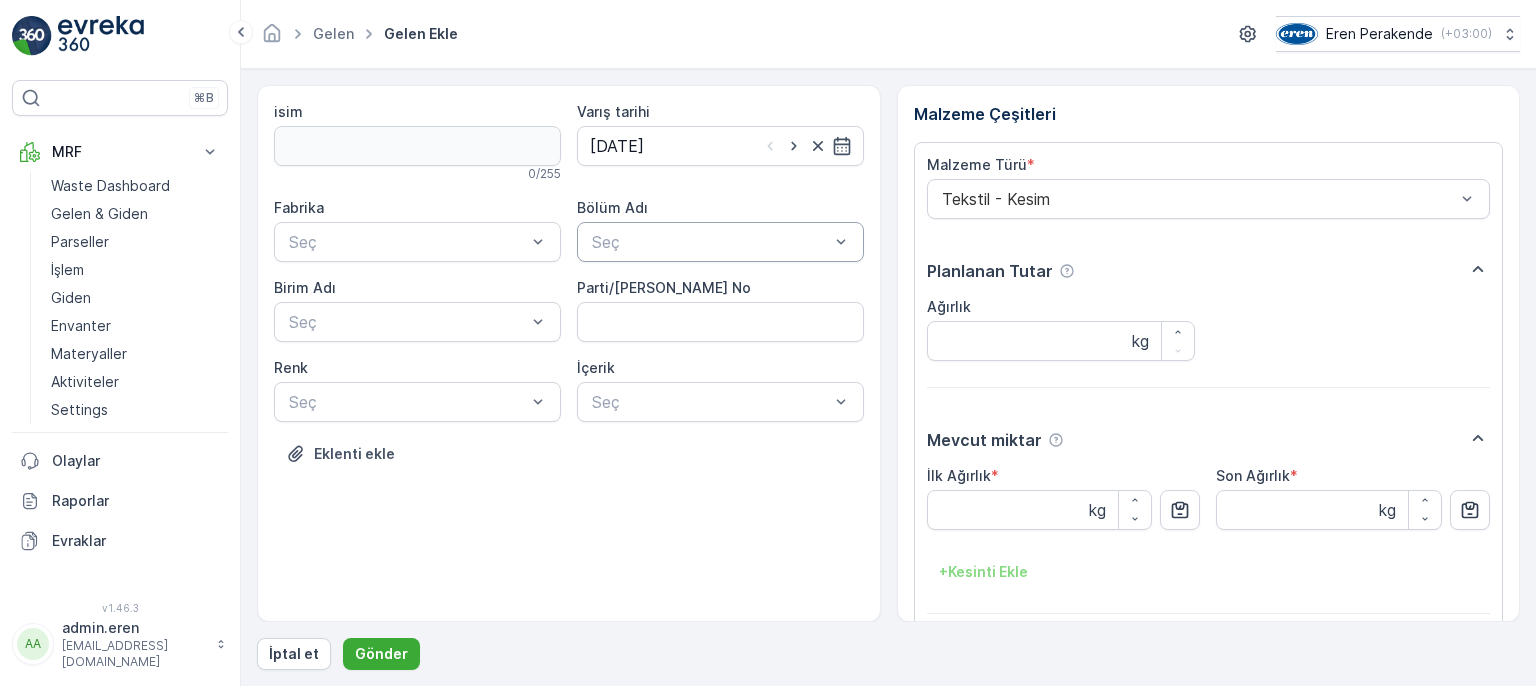 click on "Seç" at bounding box center [720, 242] 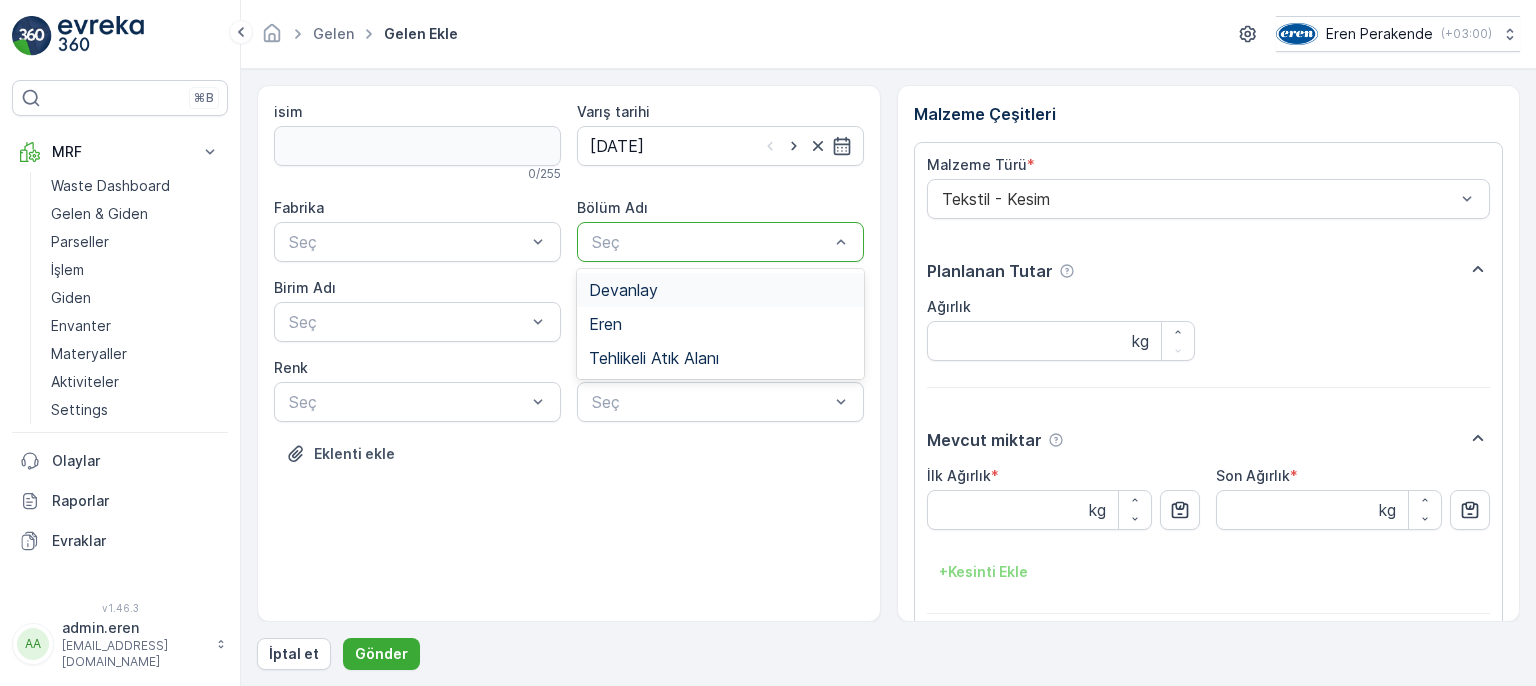 click on "Devanlay" at bounding box center [720, 290] 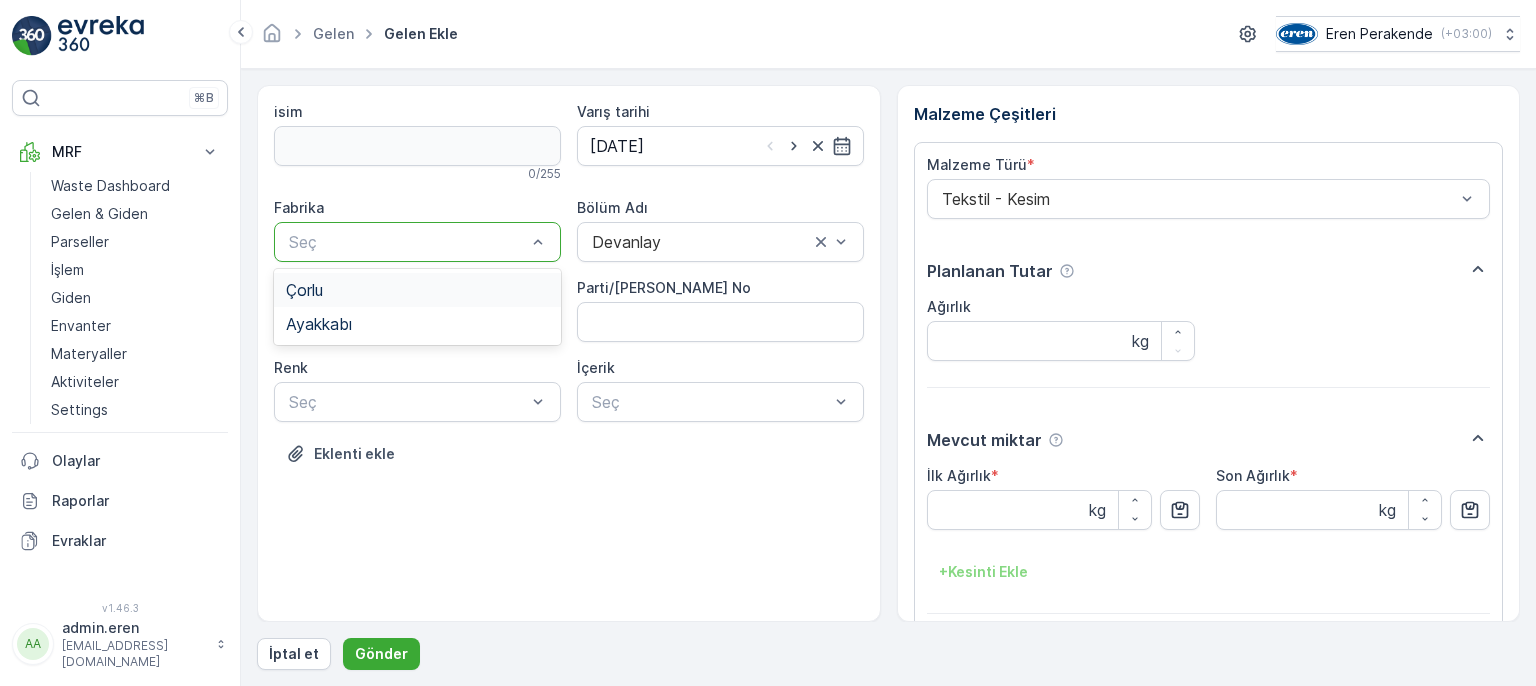 click on "Çorlu" at bounding box center (417, 290) 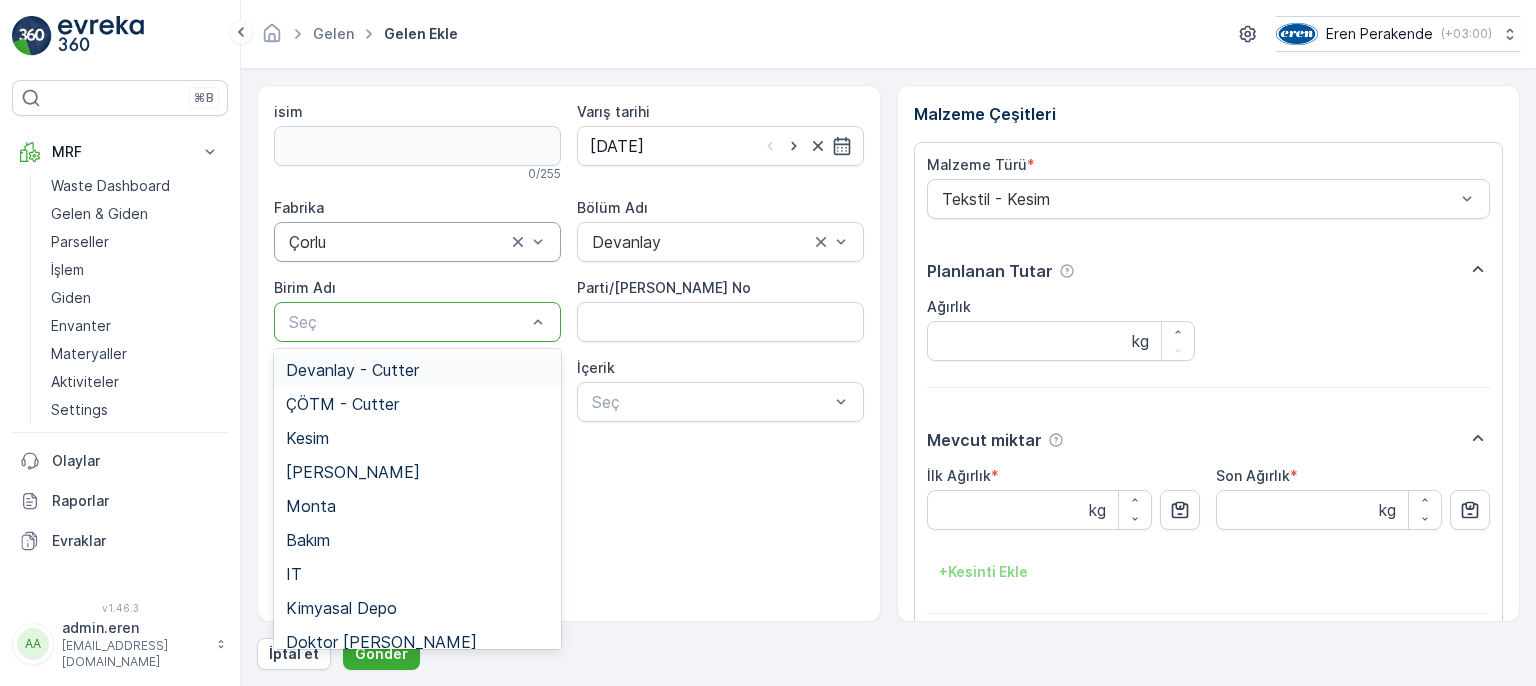 click at bounding box center (407, 322) 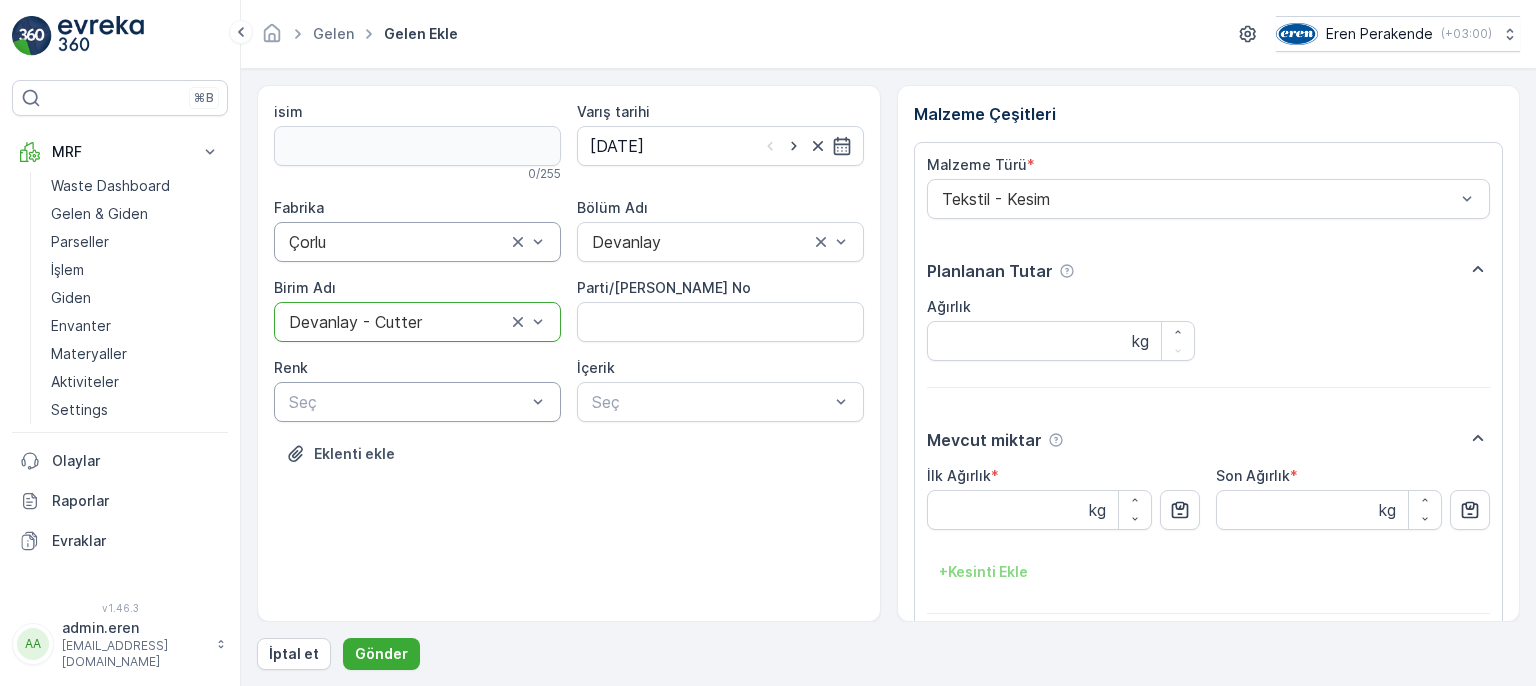click at bounding box center (407, 402) 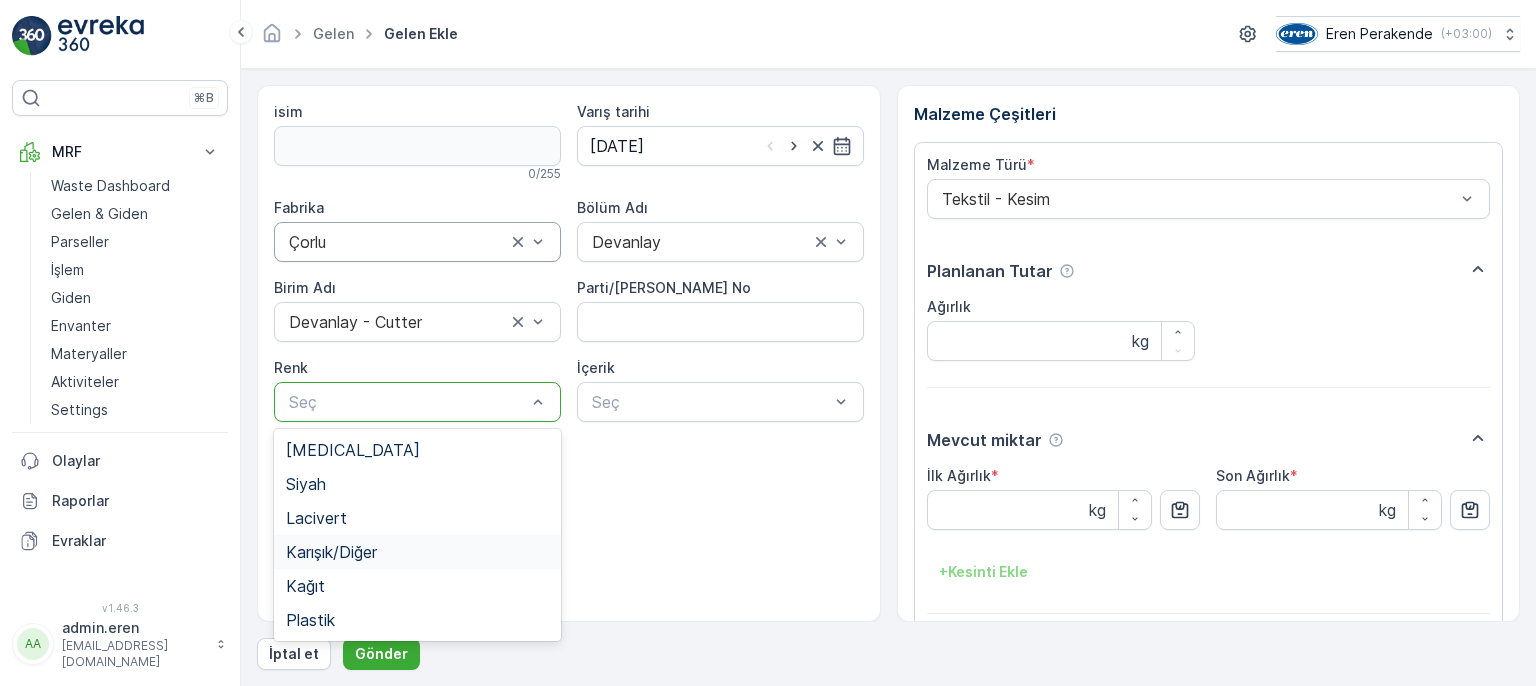 click on "Karışık/Diğer" at bounding box center [417, 552] 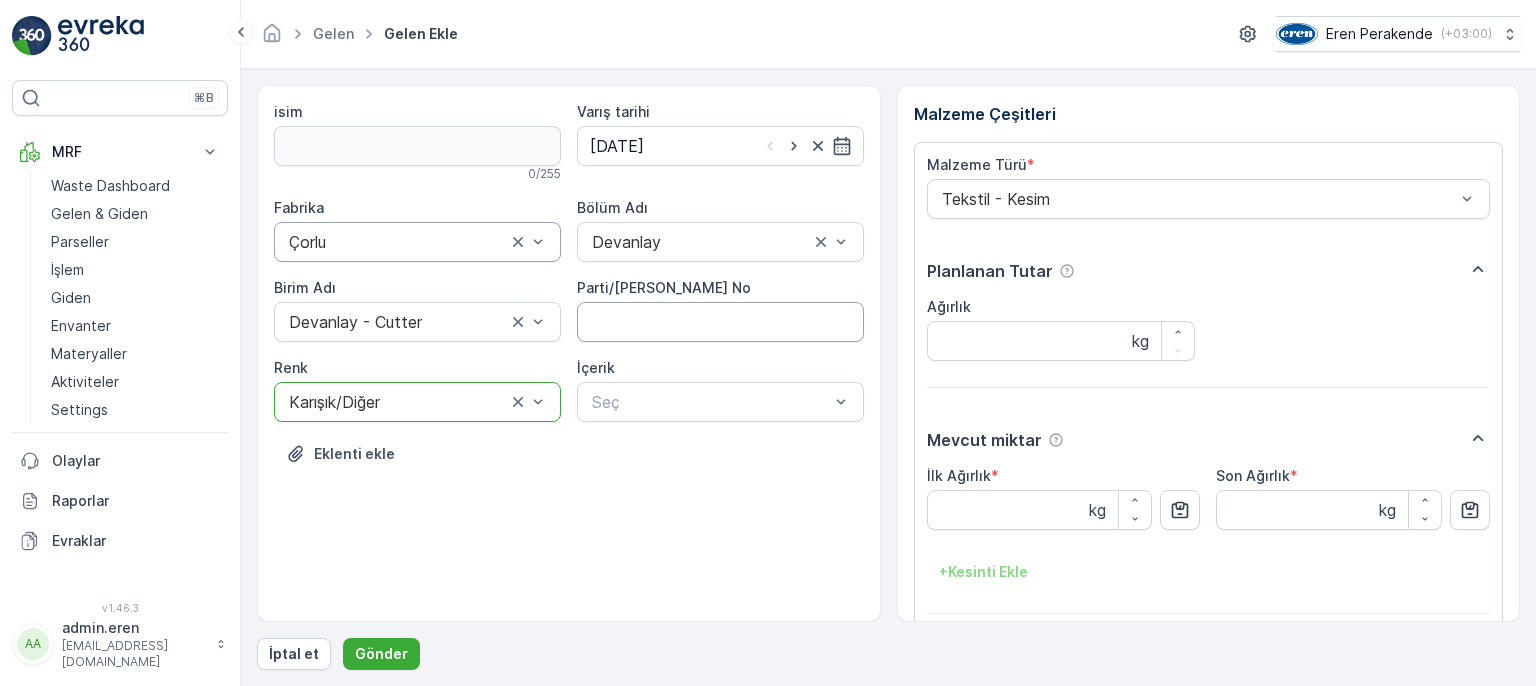 click on "Parti/[PERSON_NAME] No" at bounding box center [720, 322] 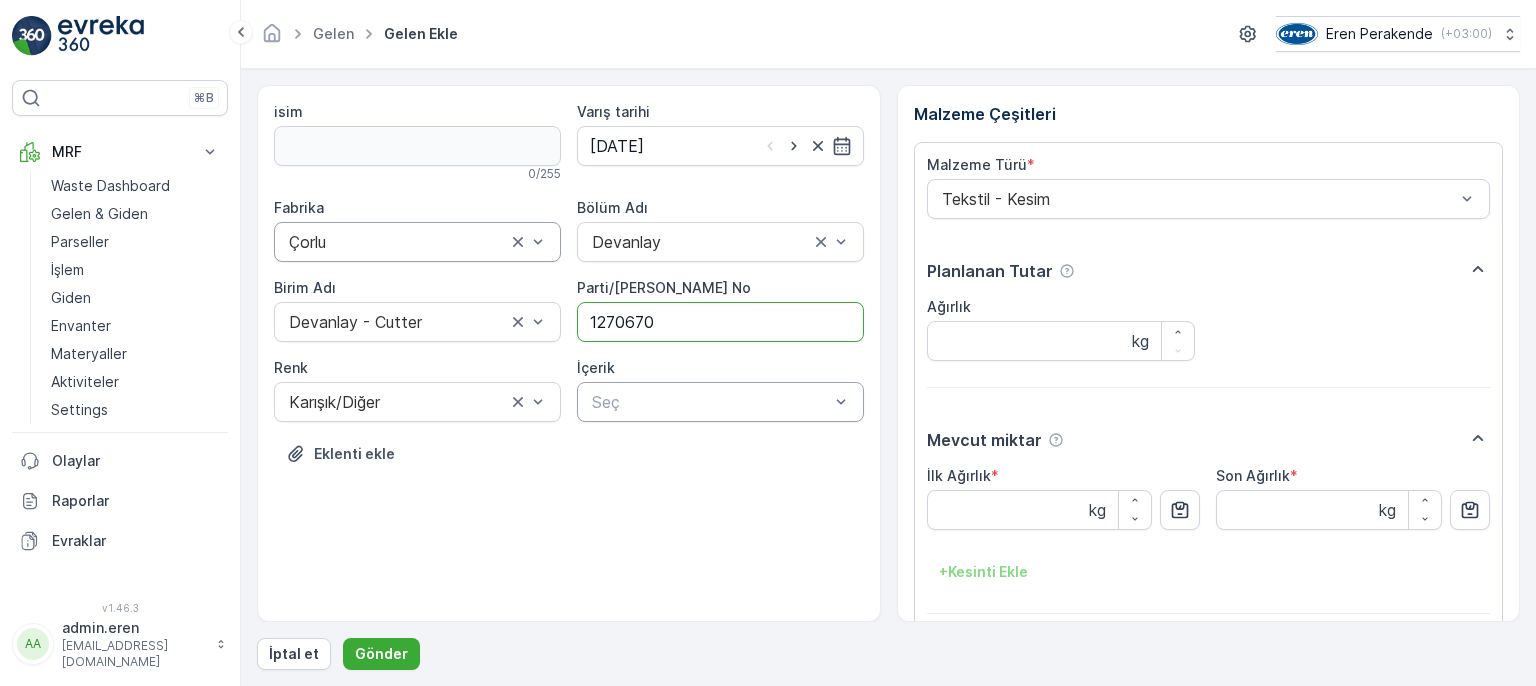 type on "1270670" 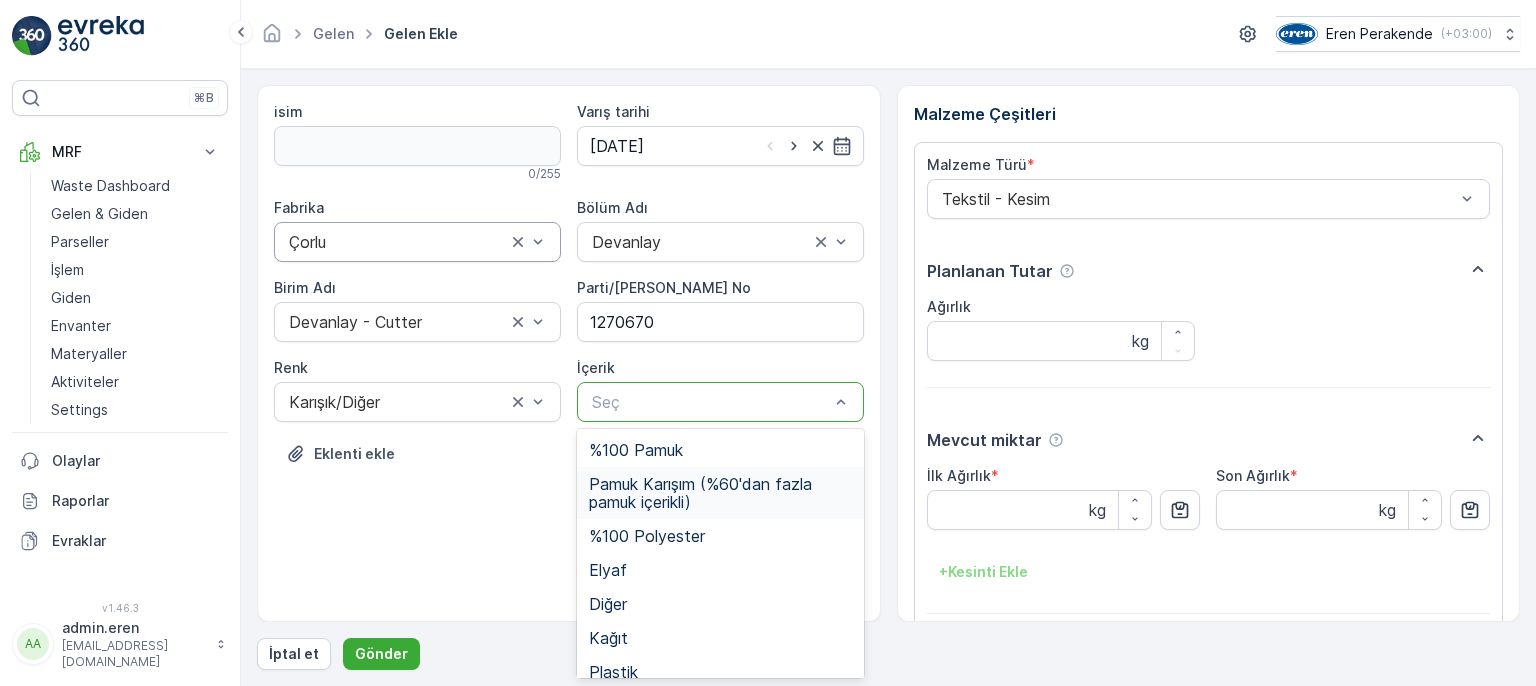 click on "Pamuk Karışım (%60'dan fazla pamuk içerikli)" at bounding box center (720, 493) 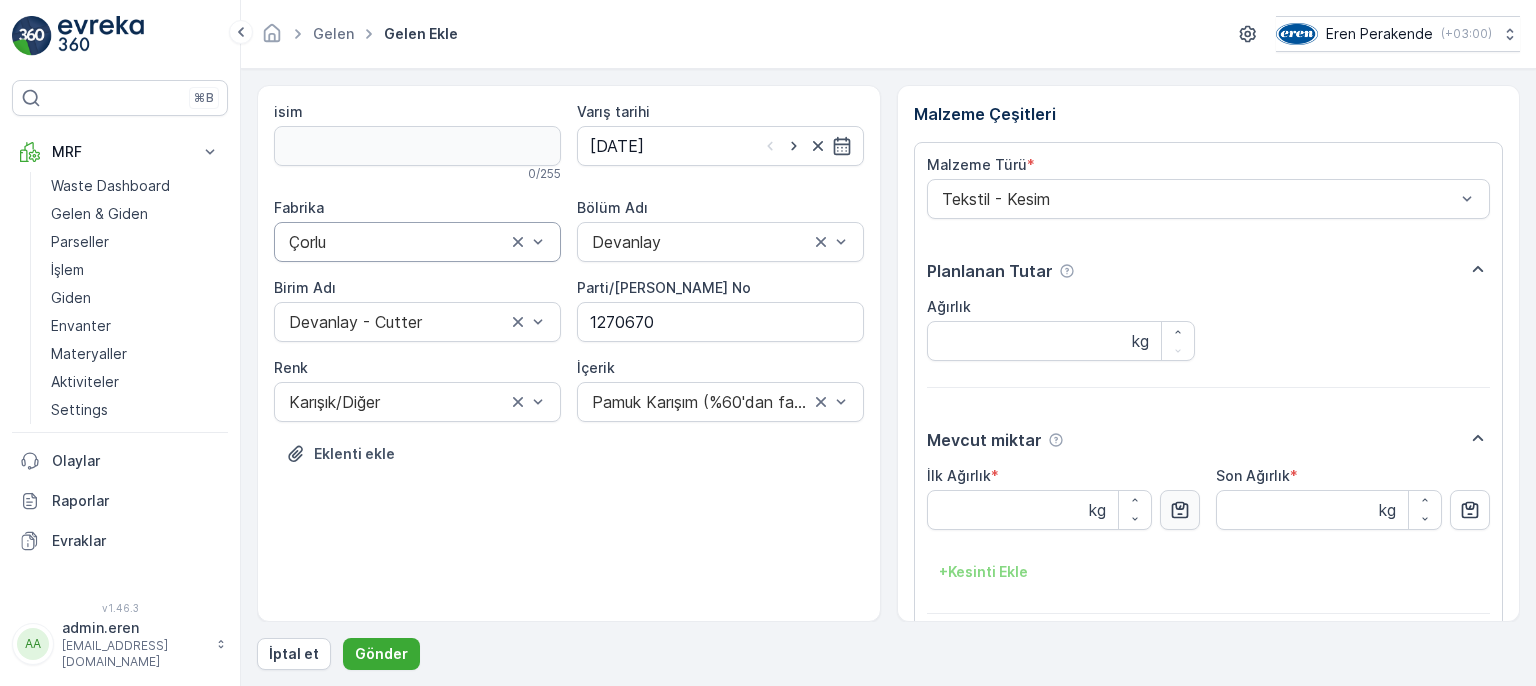 click 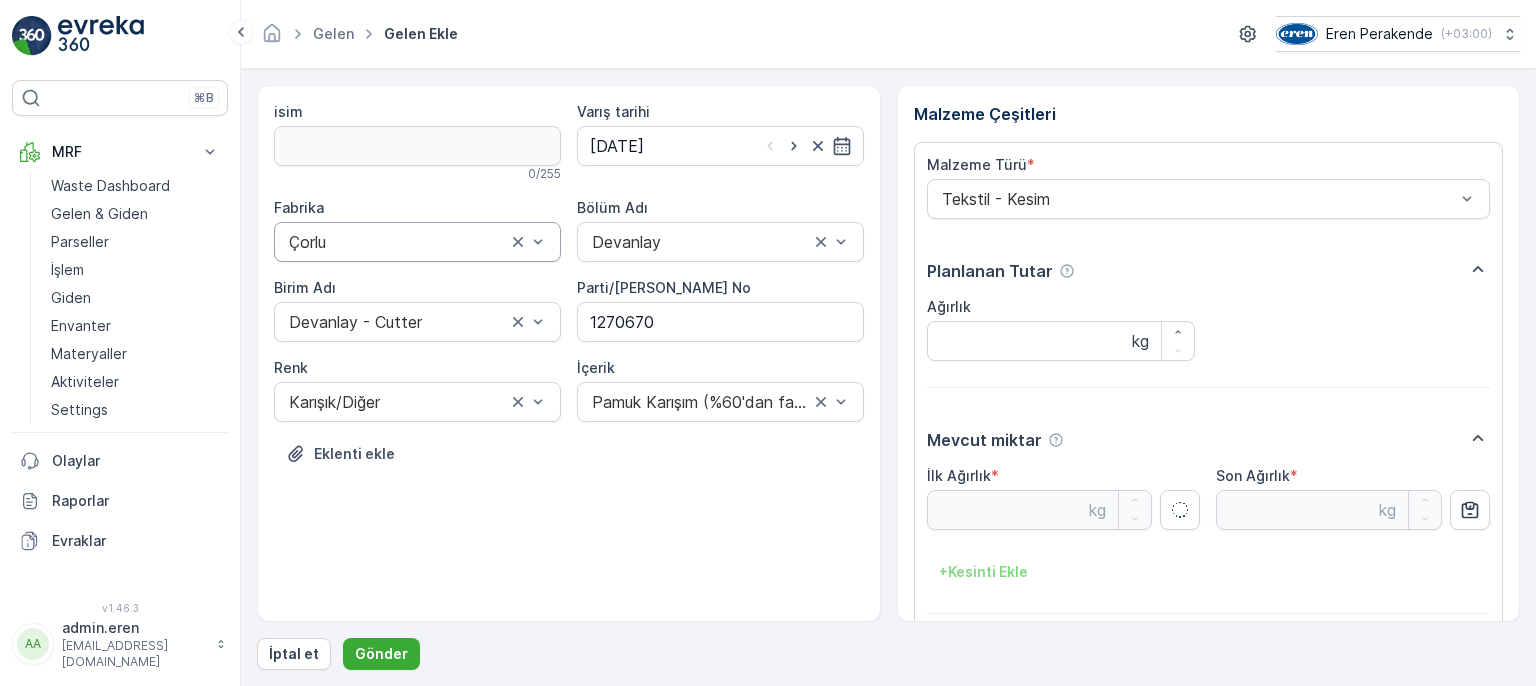 type on "10.07" 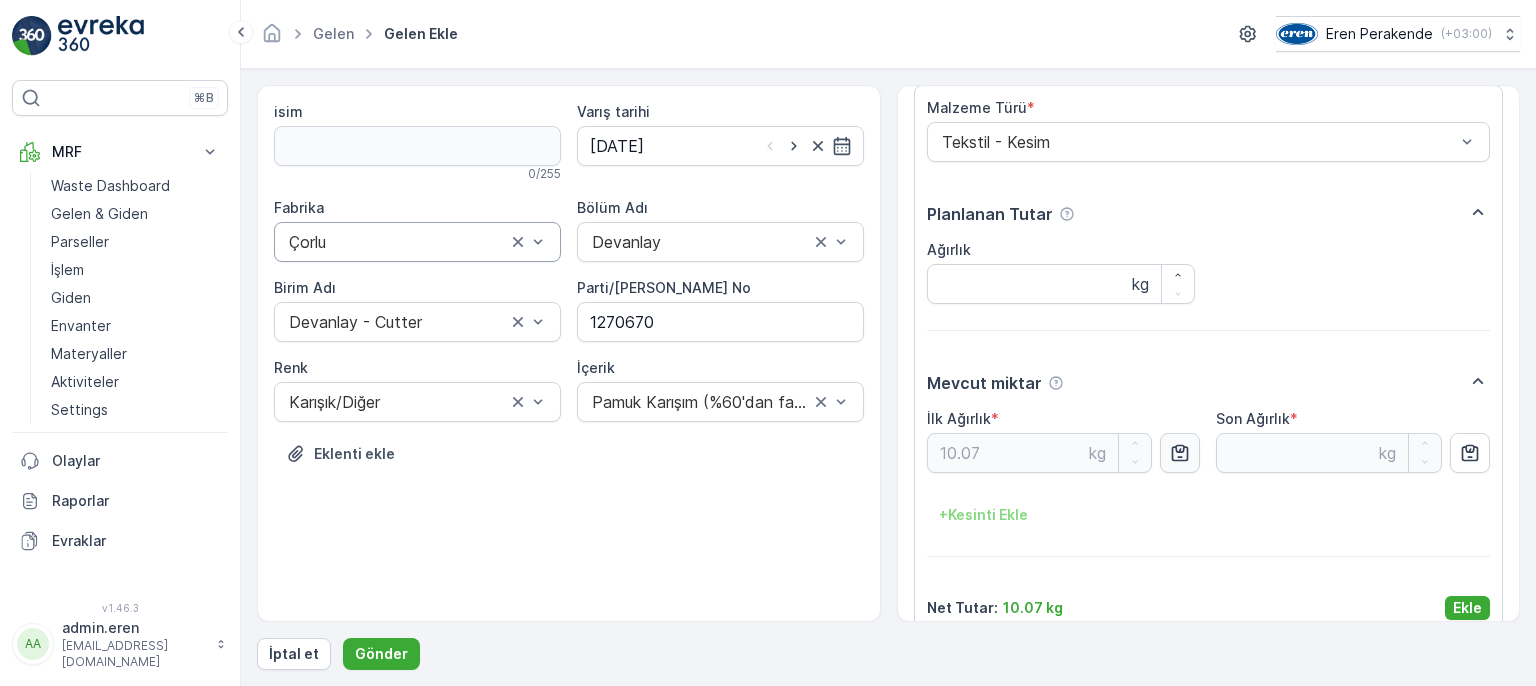 scroll, scrollTop: 84, scrollLeft: 0, axis: vertical 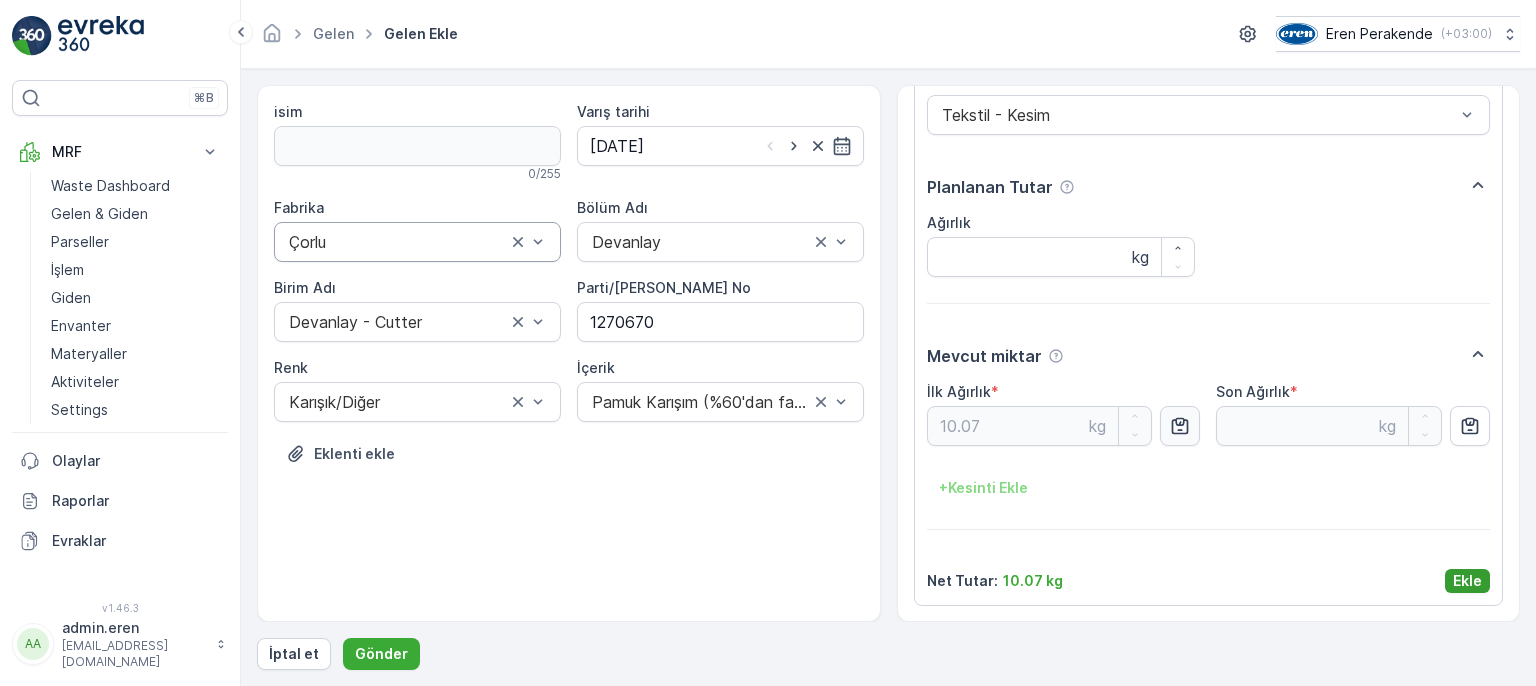 click on "Ekle" at bounding box center [1467, 581] 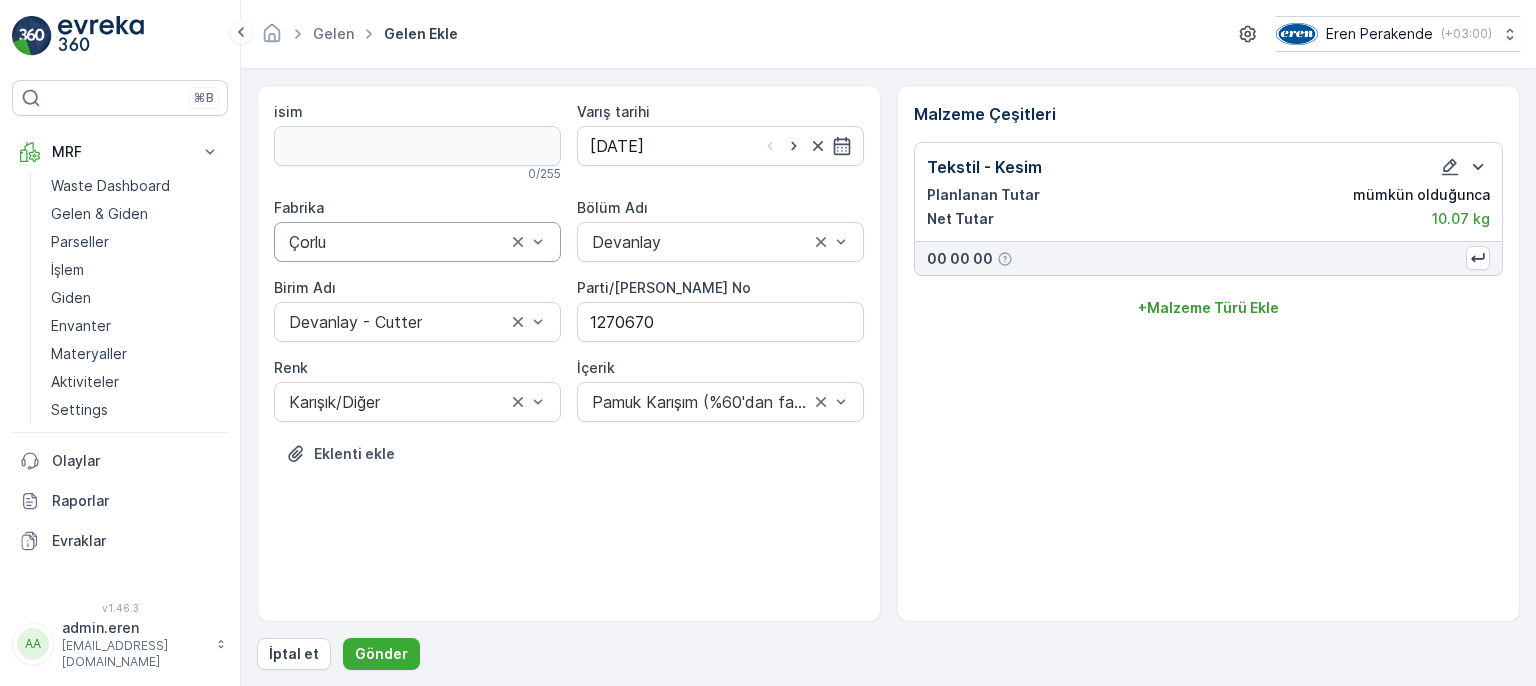 scroll, scrollTop: 0, scrollLeft: 0, axis: both 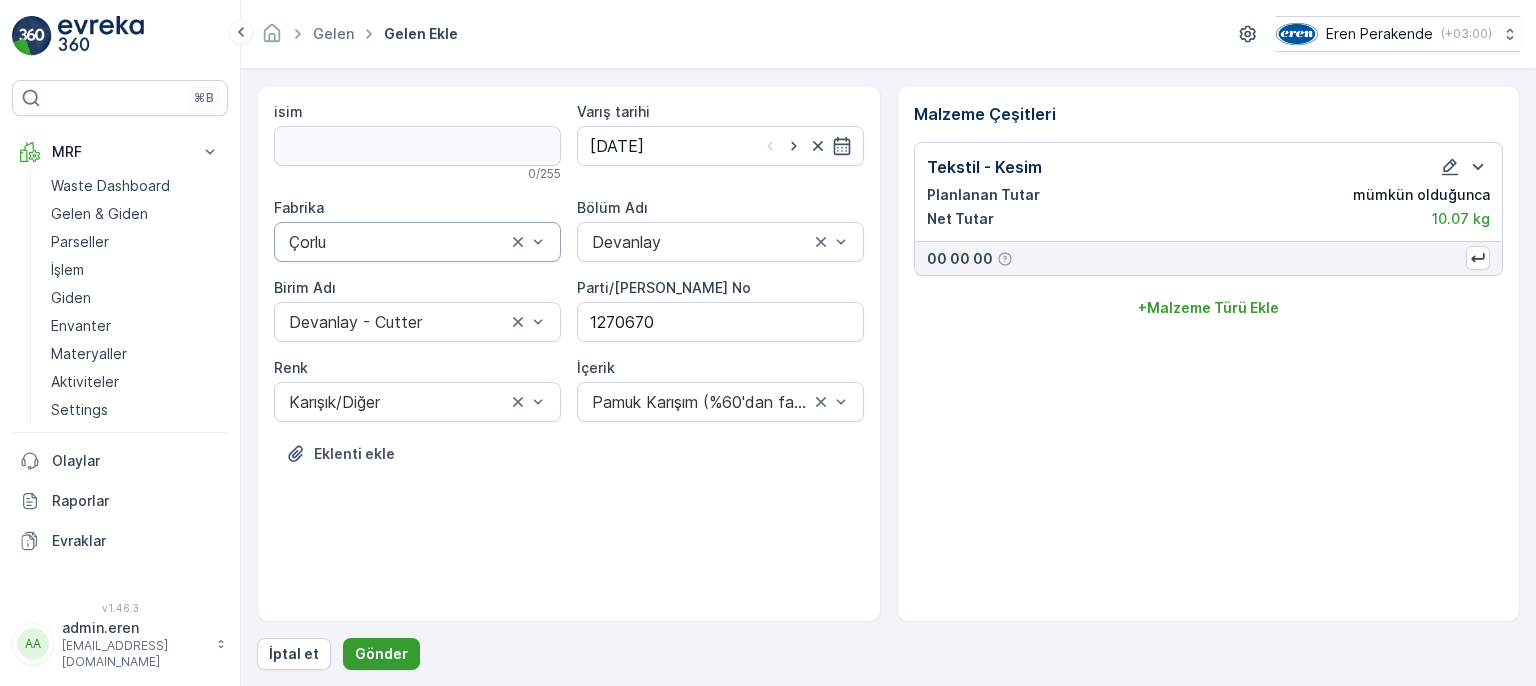 click on "Gönder" at bounding box center (381, 654) 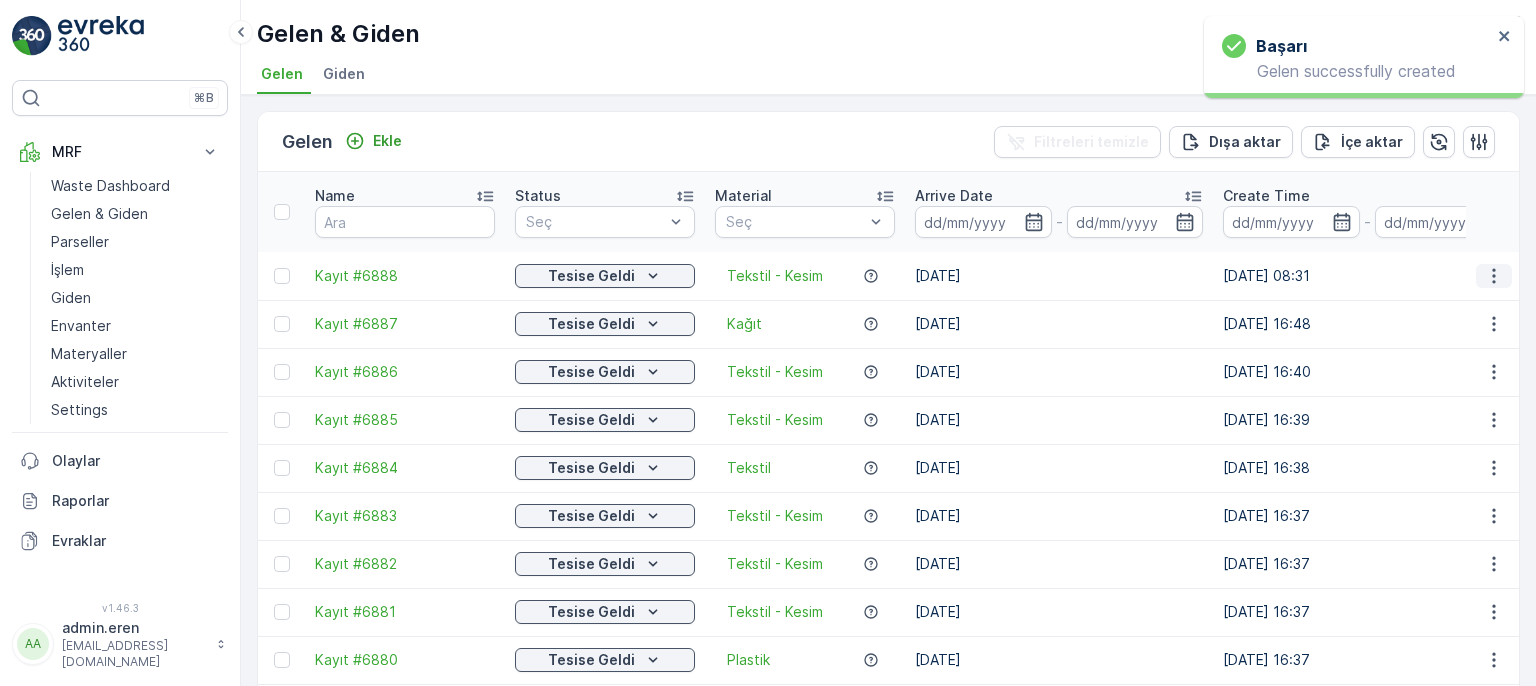 click 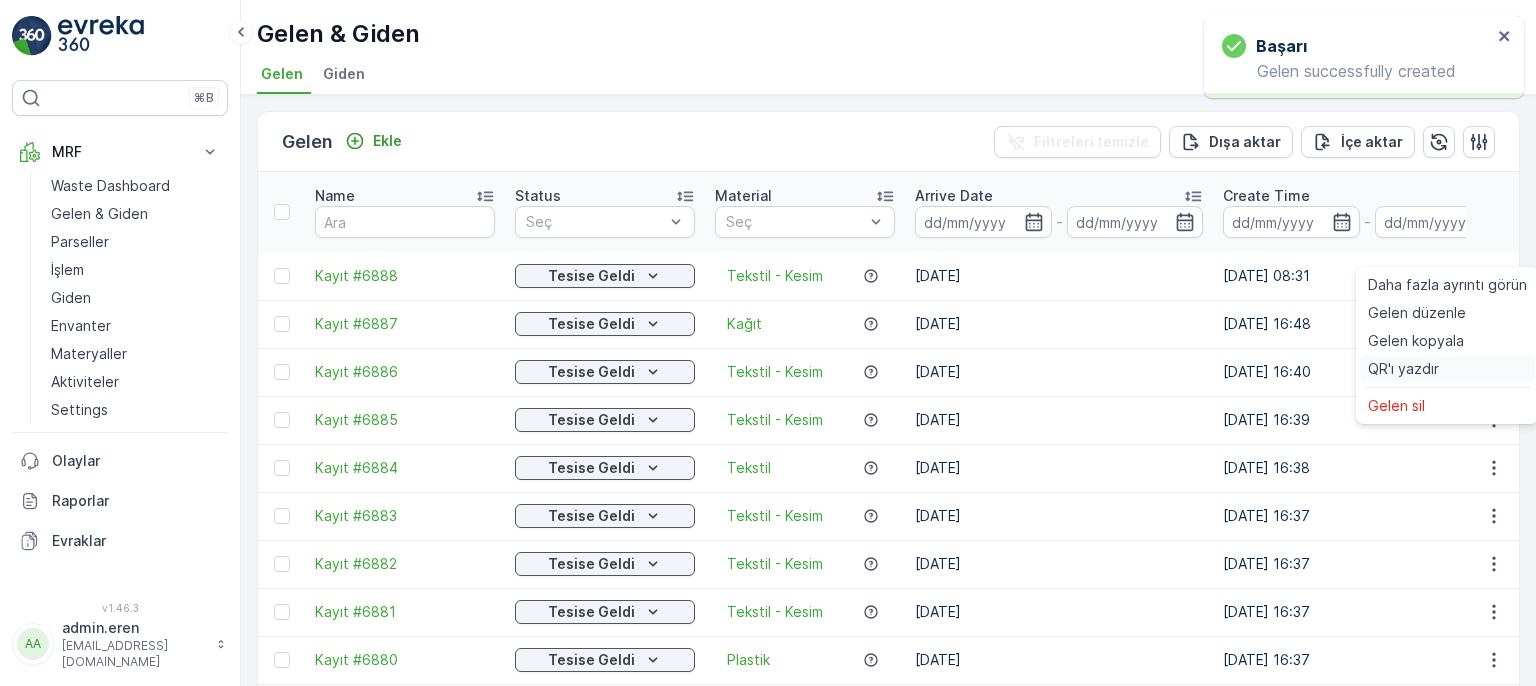 click on "QR'ı yazdır" at bounding box center [1403, 369] 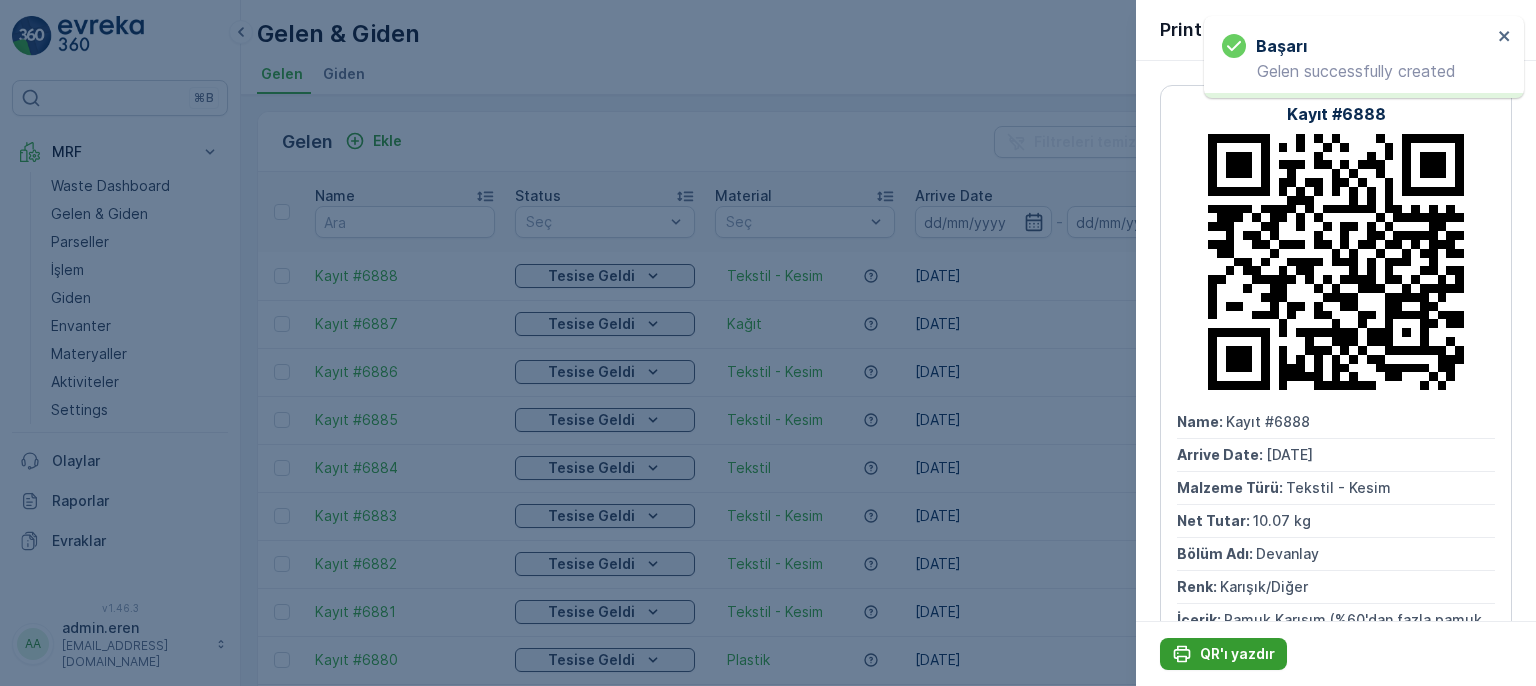 click on "QR'ı yazdır" at bounding box center [1237, 654] 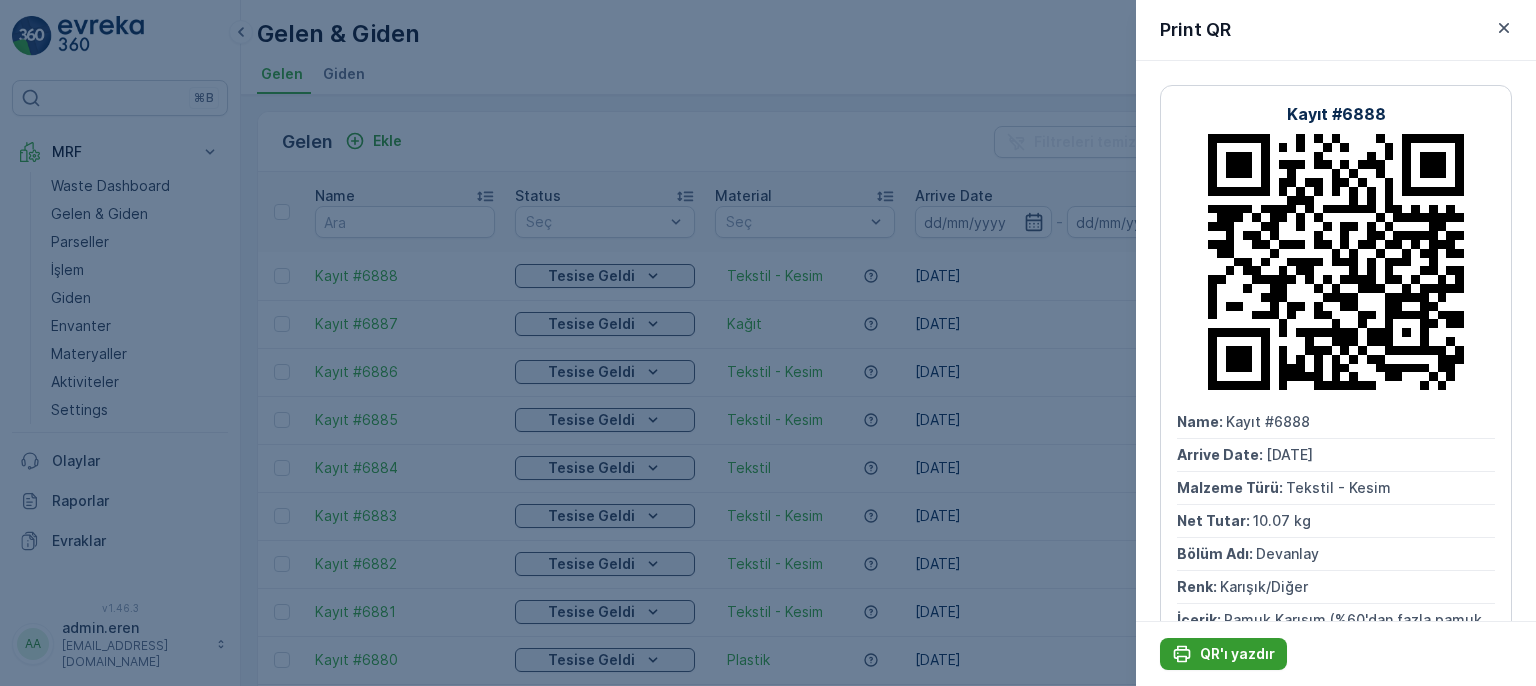 scroll, scrollTop: 0, scrollLeft: 0, axis: both 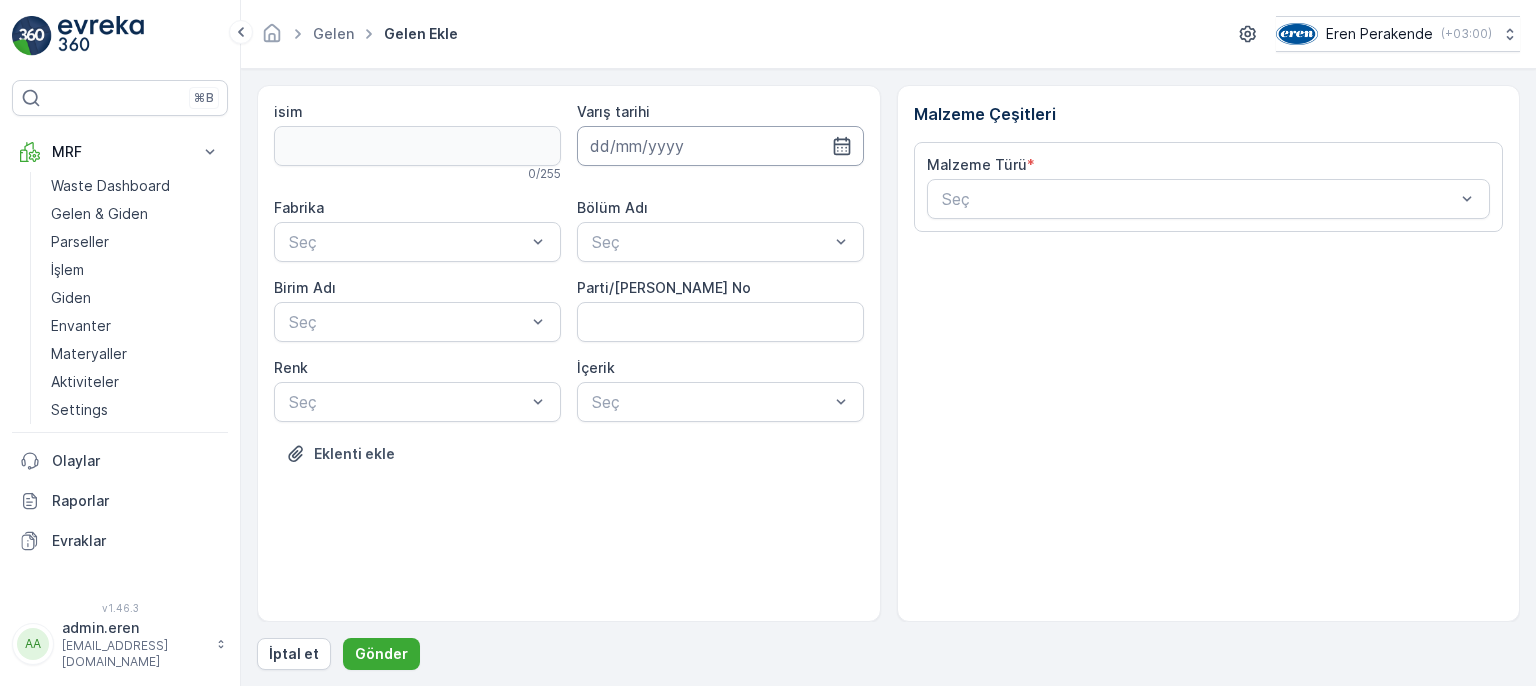 click at bounding box center (720, 146) 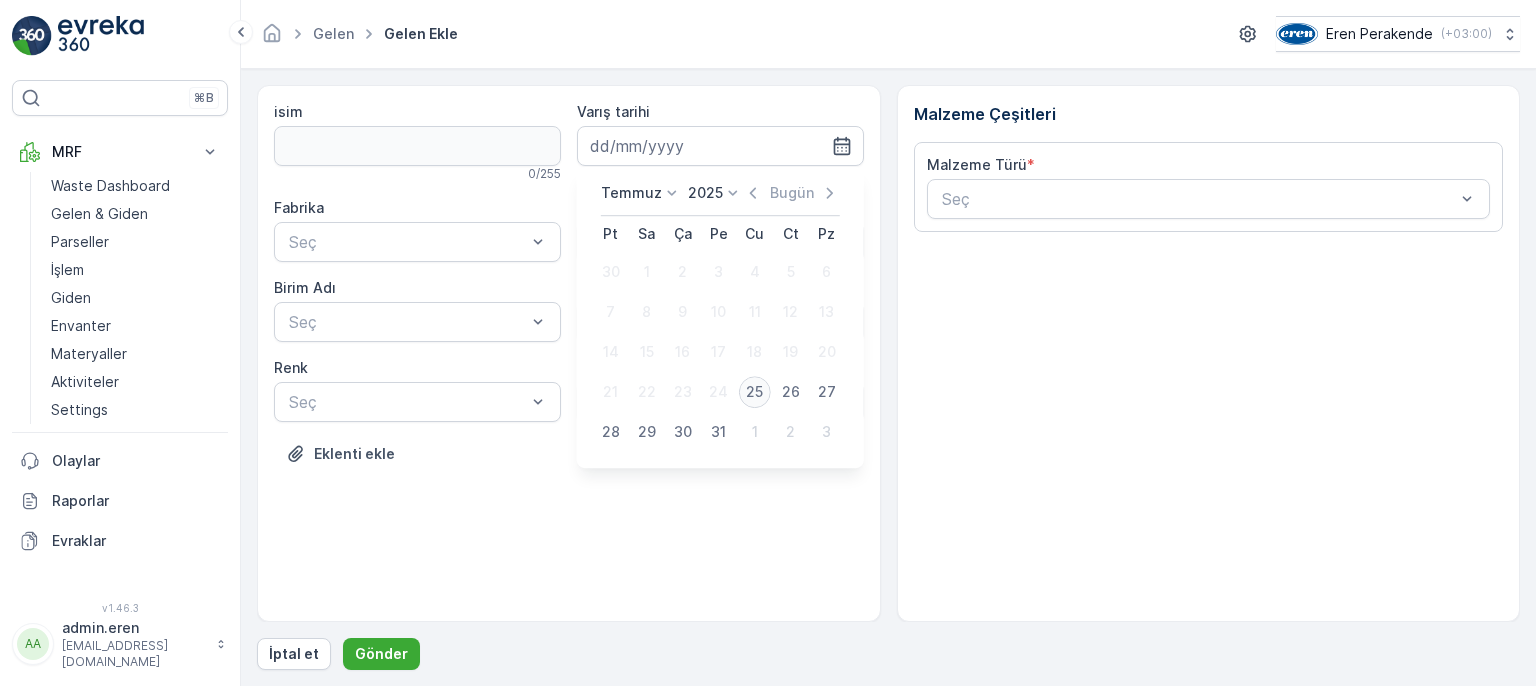 click on "25" at bounding box center (755, 392) 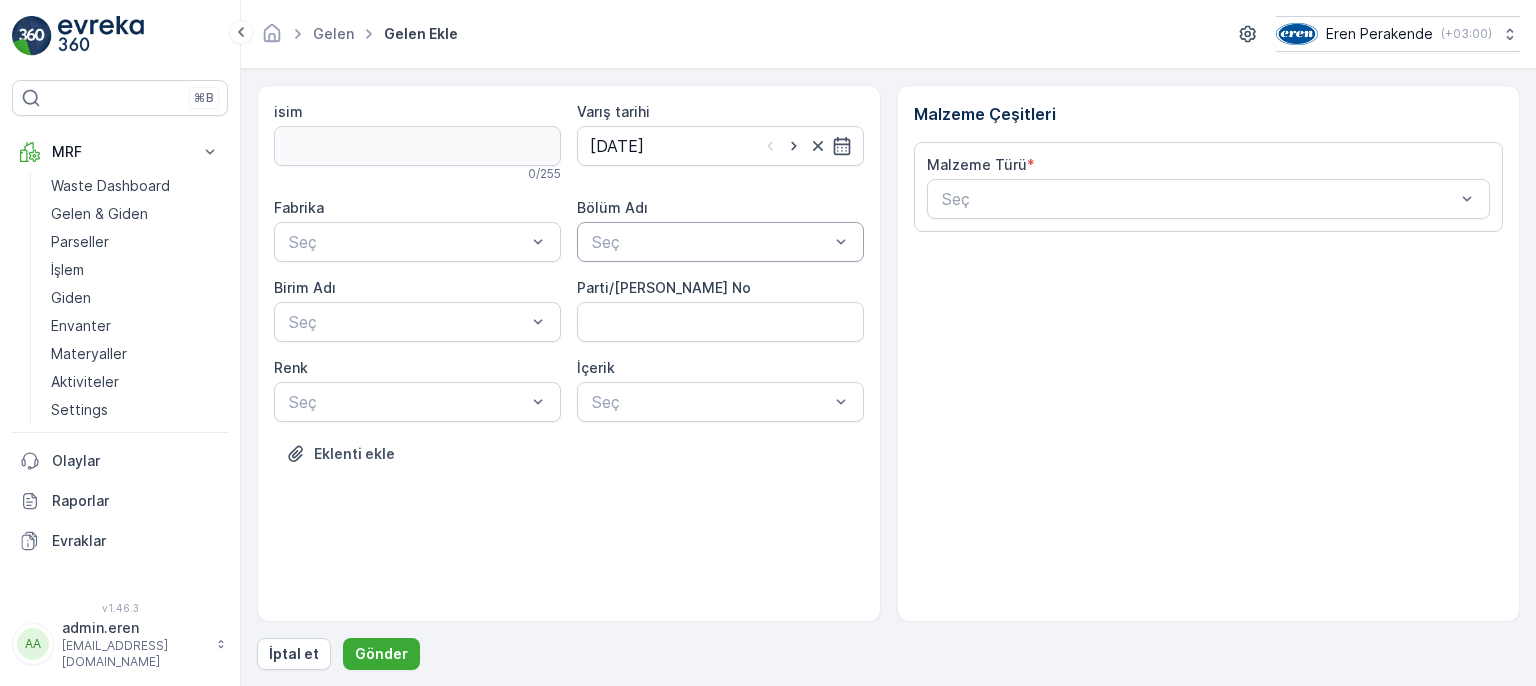 click on "Seç" at bounding box center [720, 242] 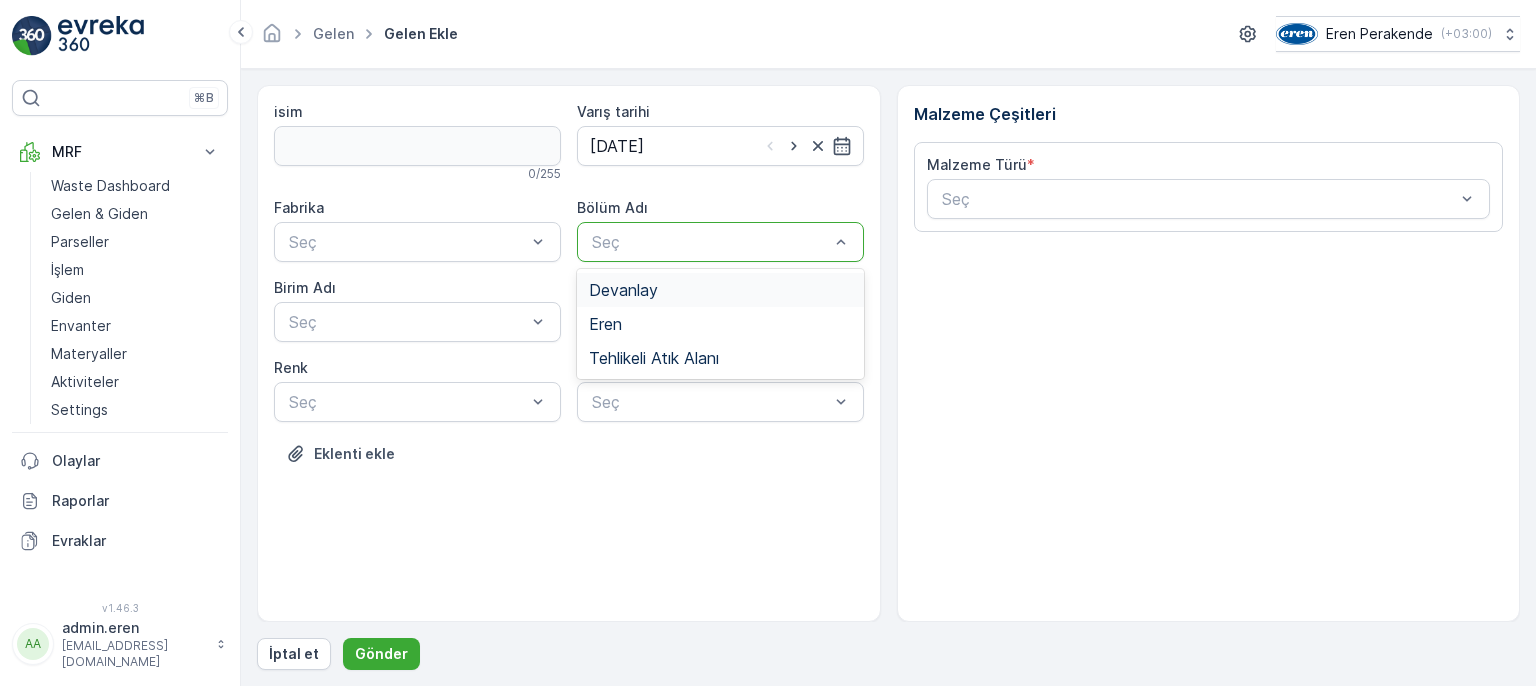 click on "Devanlay" at bounding box center [720, 290] 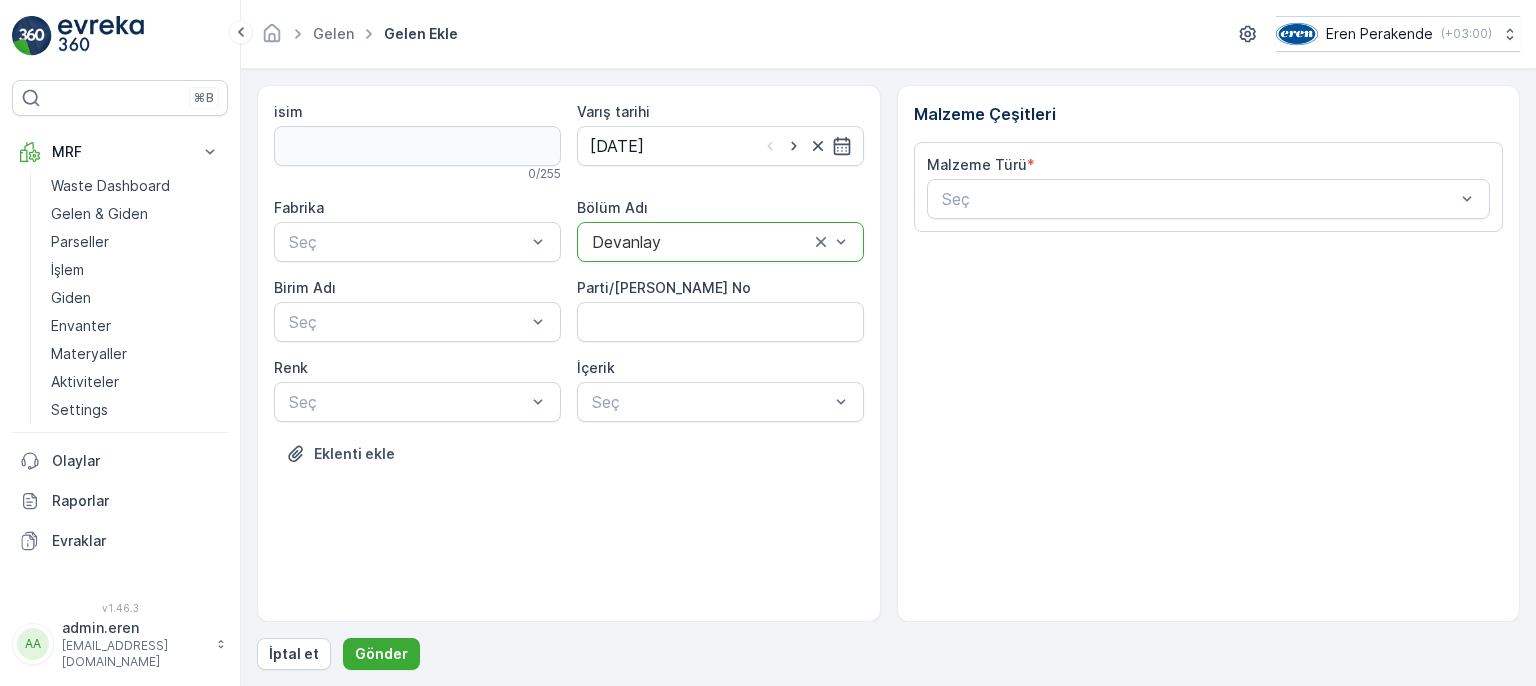 click on "Fabrika" at bounding box center (417, 208) 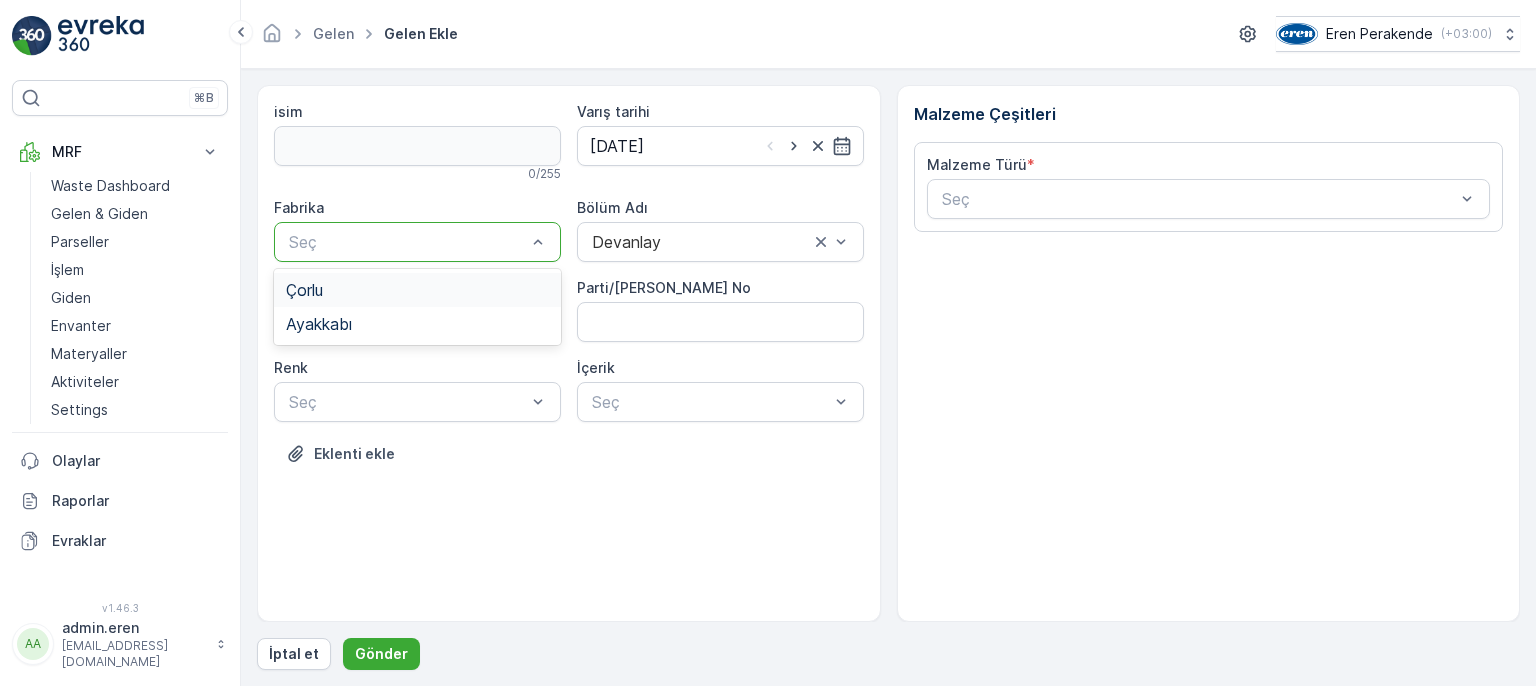 click at bounding box center [407, 242] 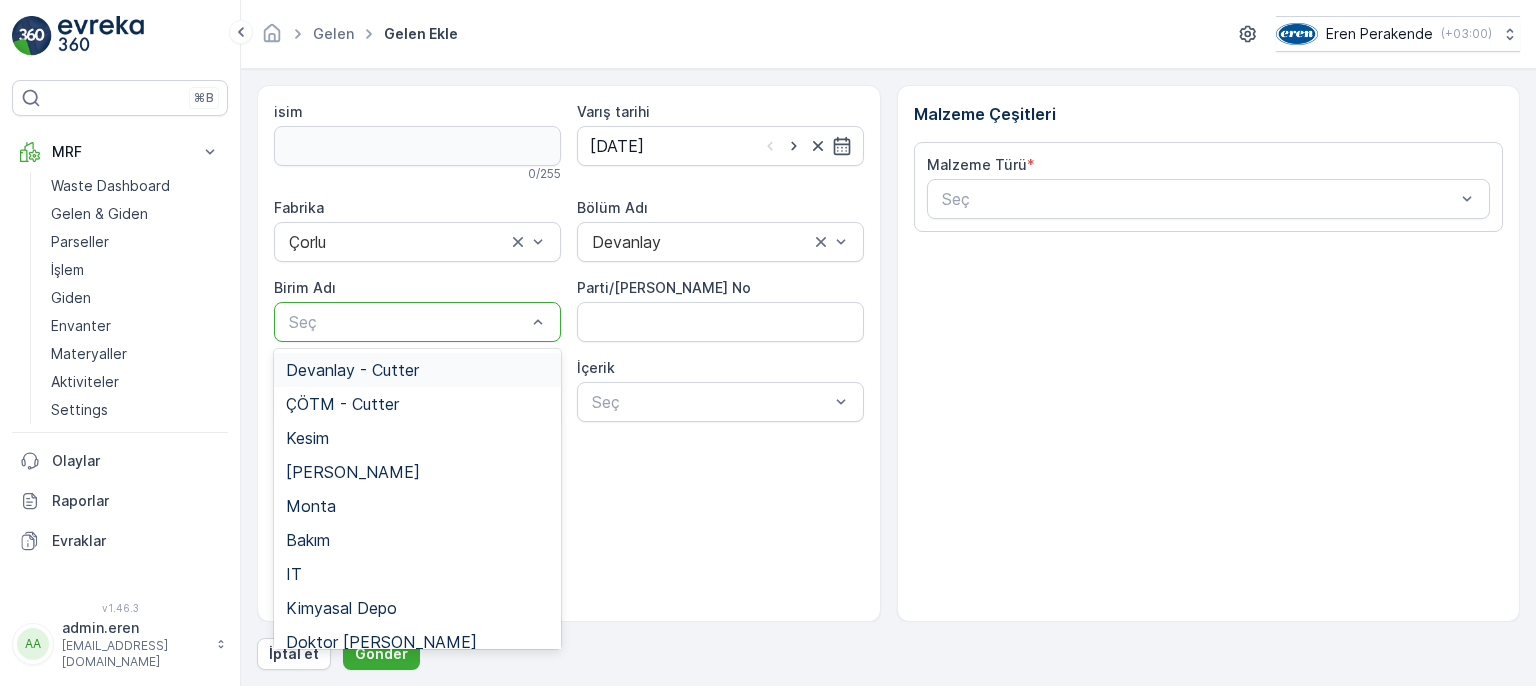 click at bounding box center [407, 322] 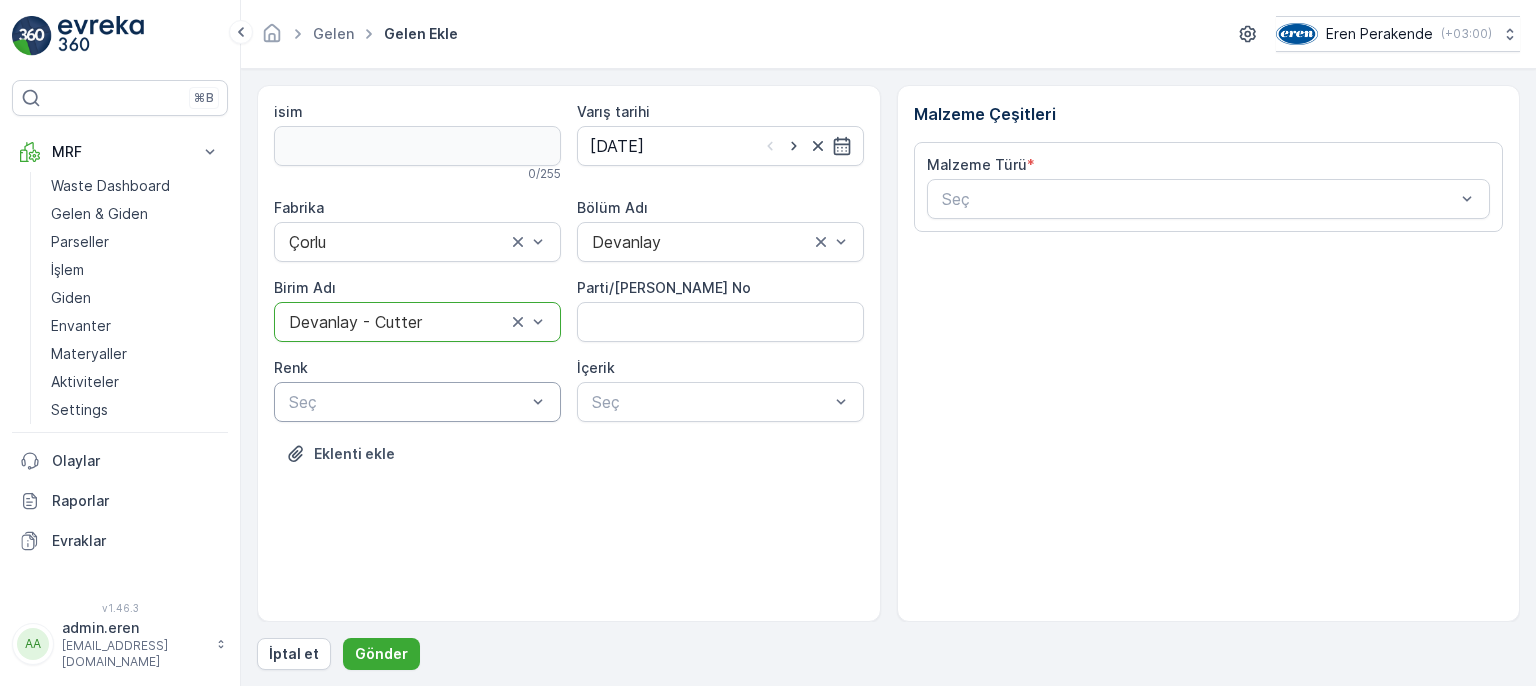 click at bounding box center (407, 402) 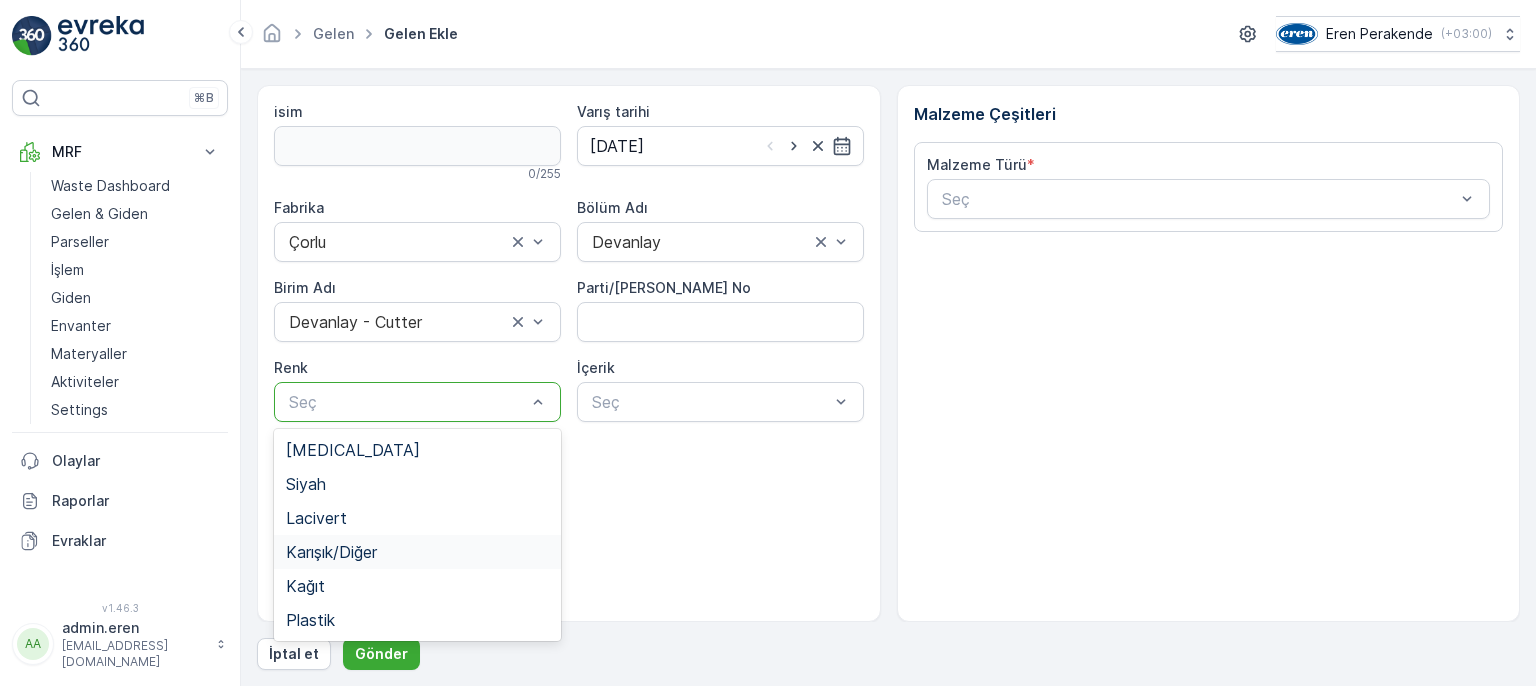 click on "Karışık/Diğer" at bounding box center (331, 552) 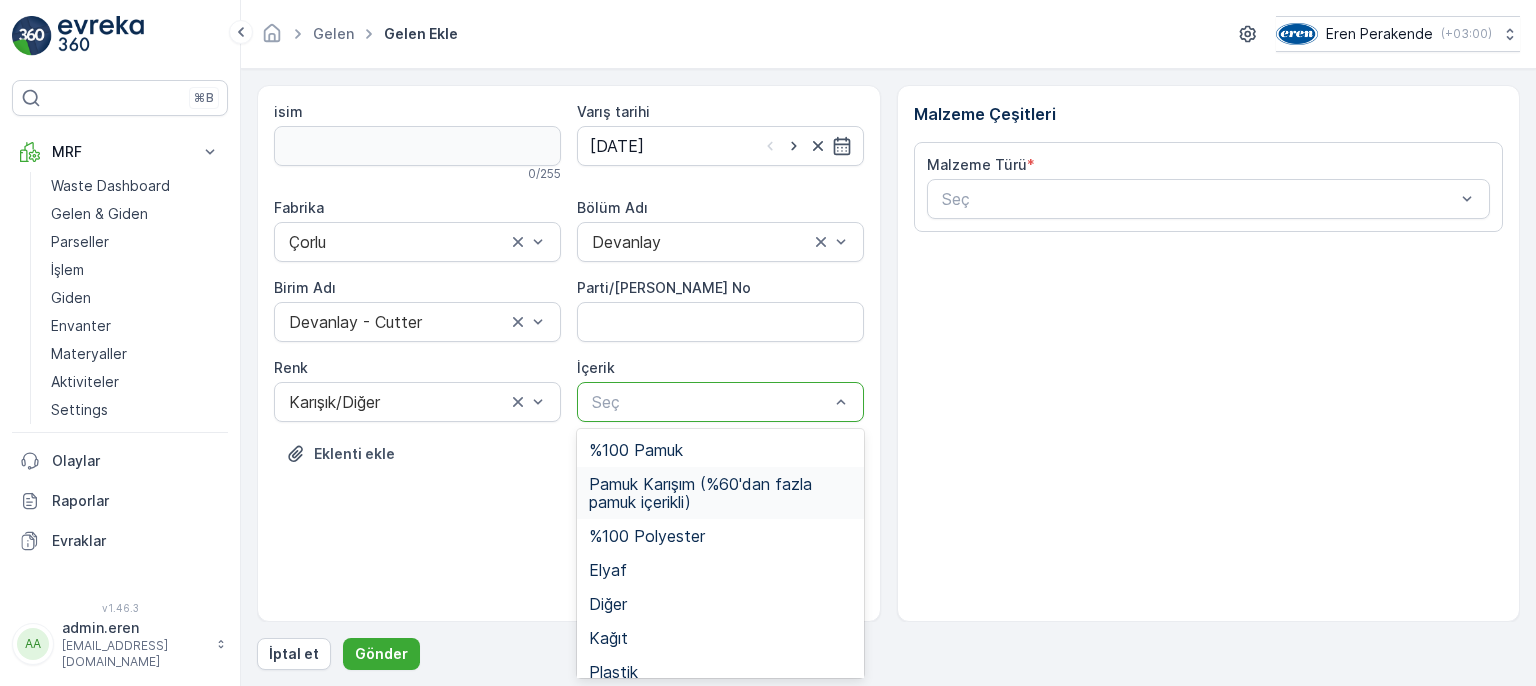 click on "Pamuk Karışım (%60'dan fazla pamuk içerikli)" at bounding box center [720, 493] 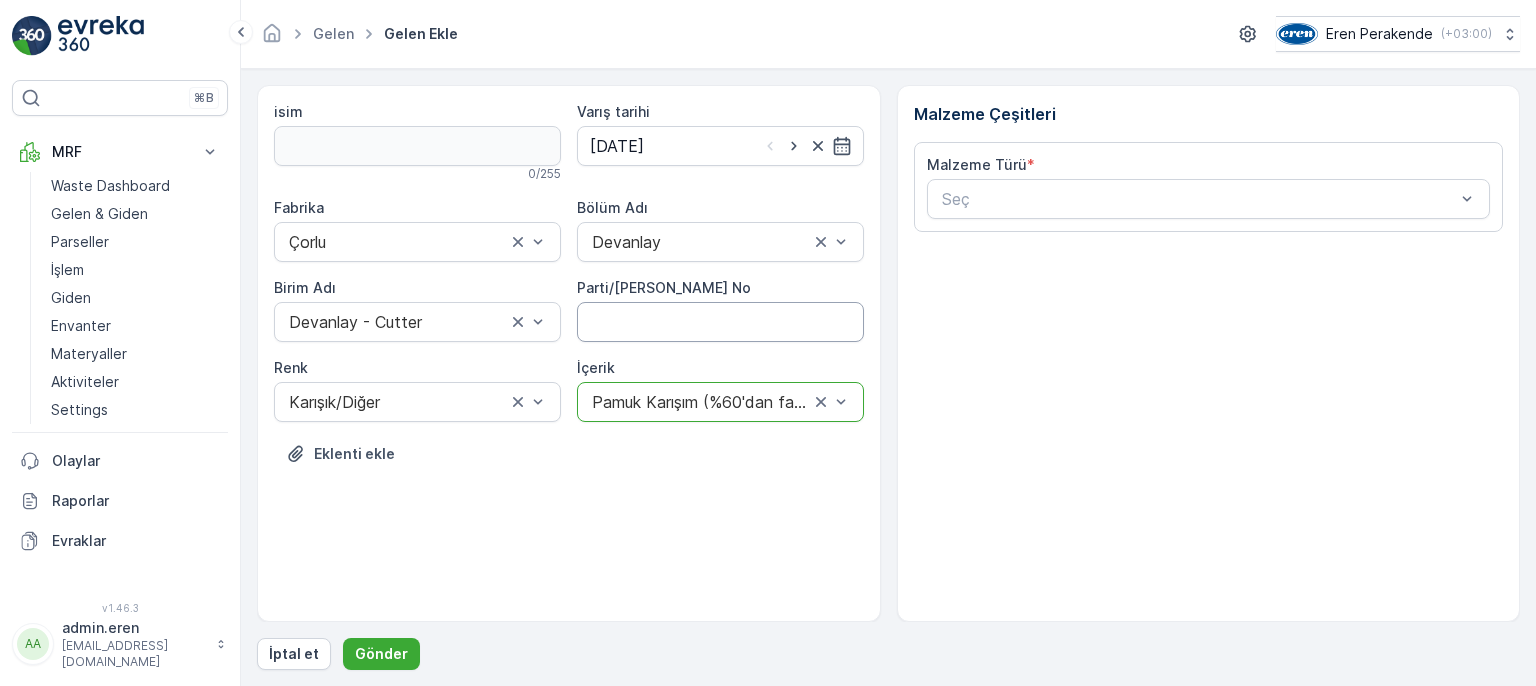 click on "Parti/[PERSON_NAME] No" at bounding box center [720, 322] 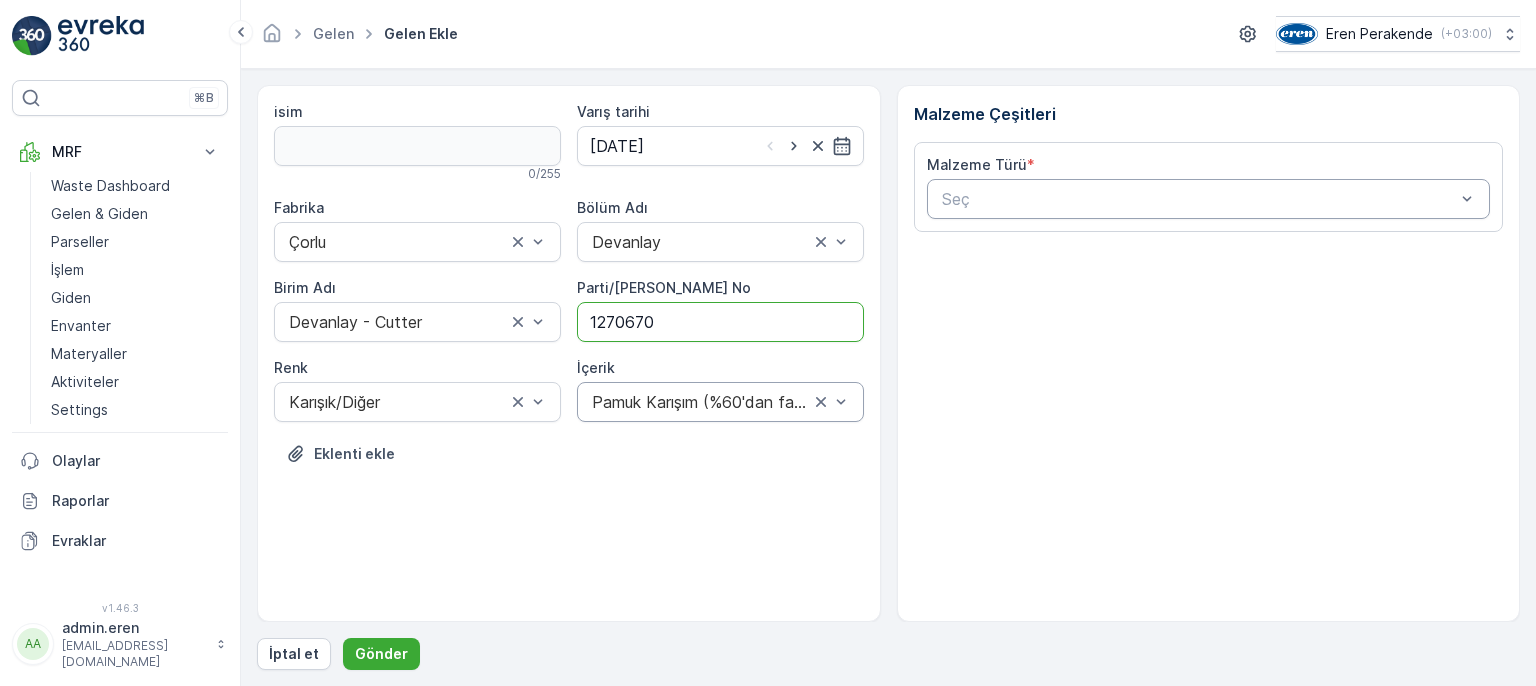 type on "1270670" 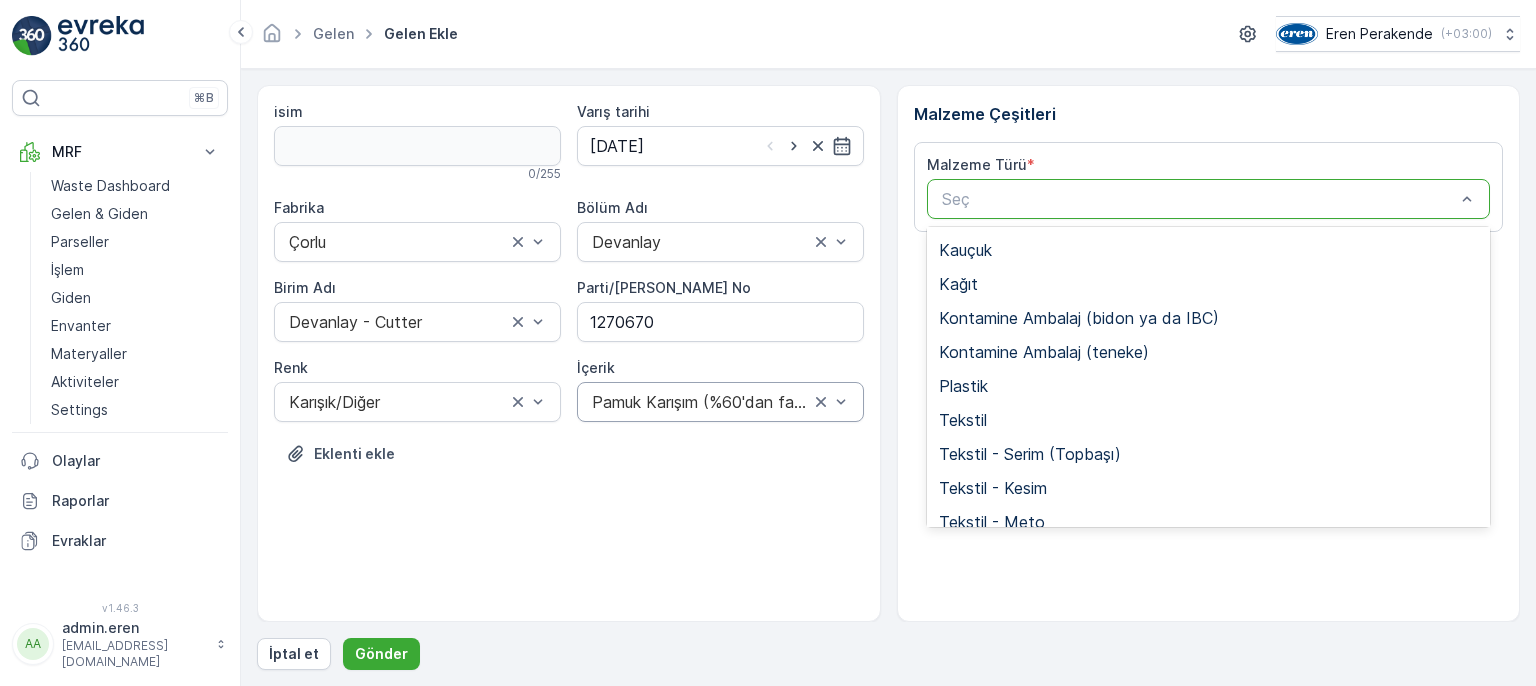 scroll, scrollTop: 388, scrollLeft: 0, axis: vertical 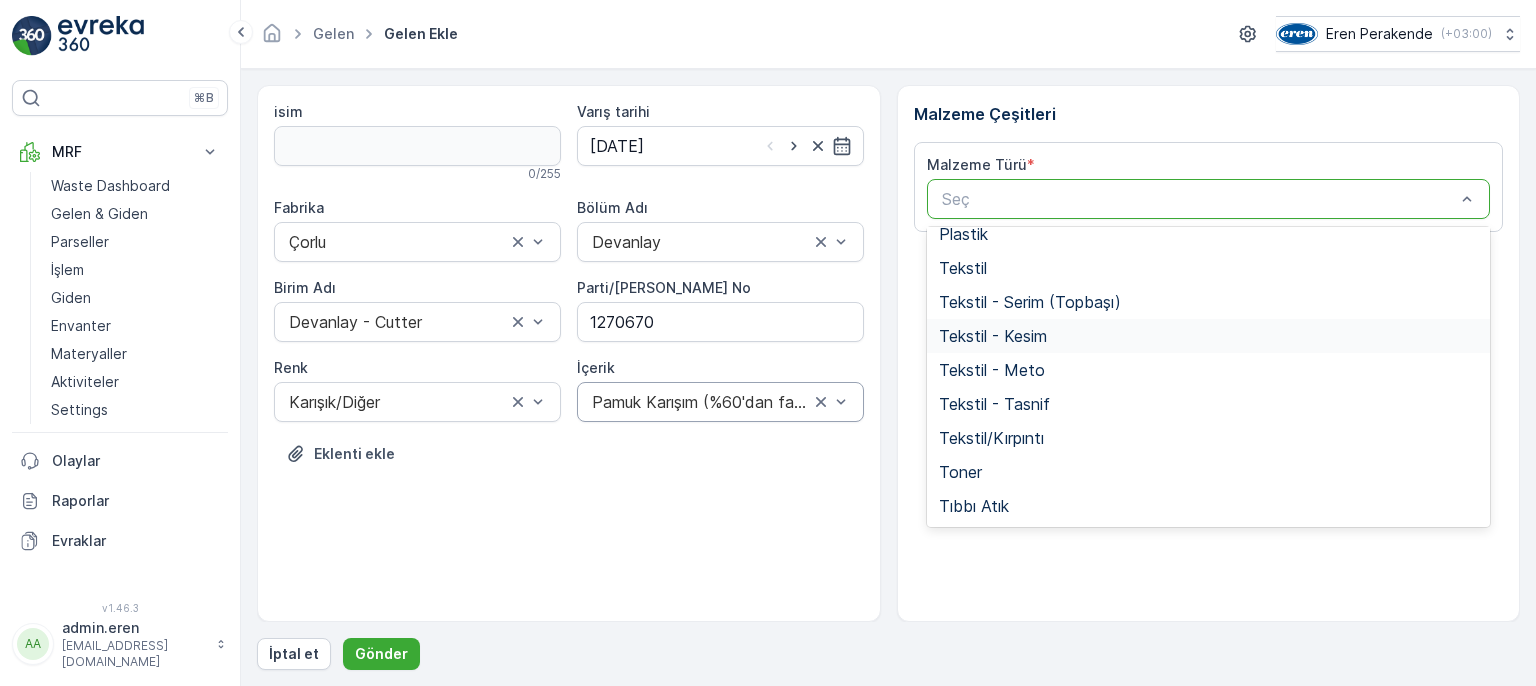 click on "Tekstil - Kesim" at bounding box center [993, 336] 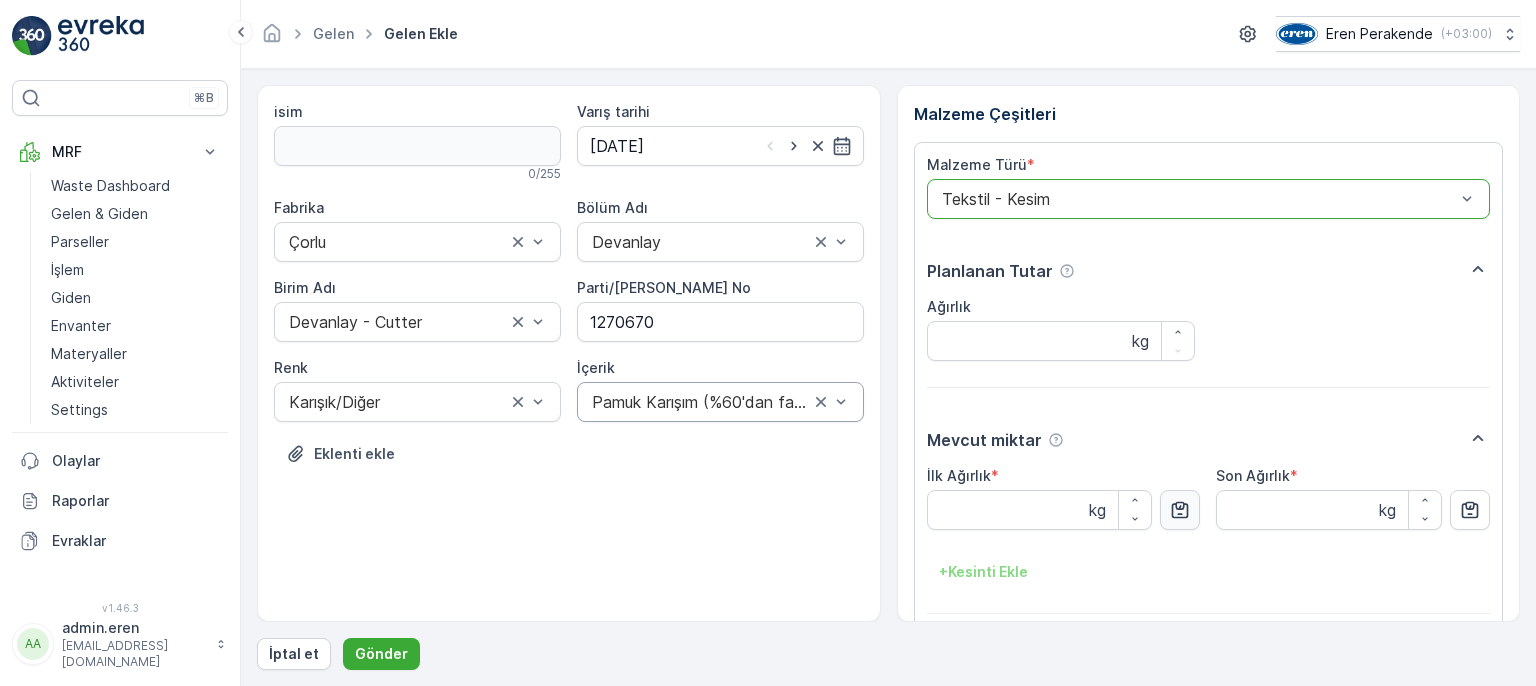 click 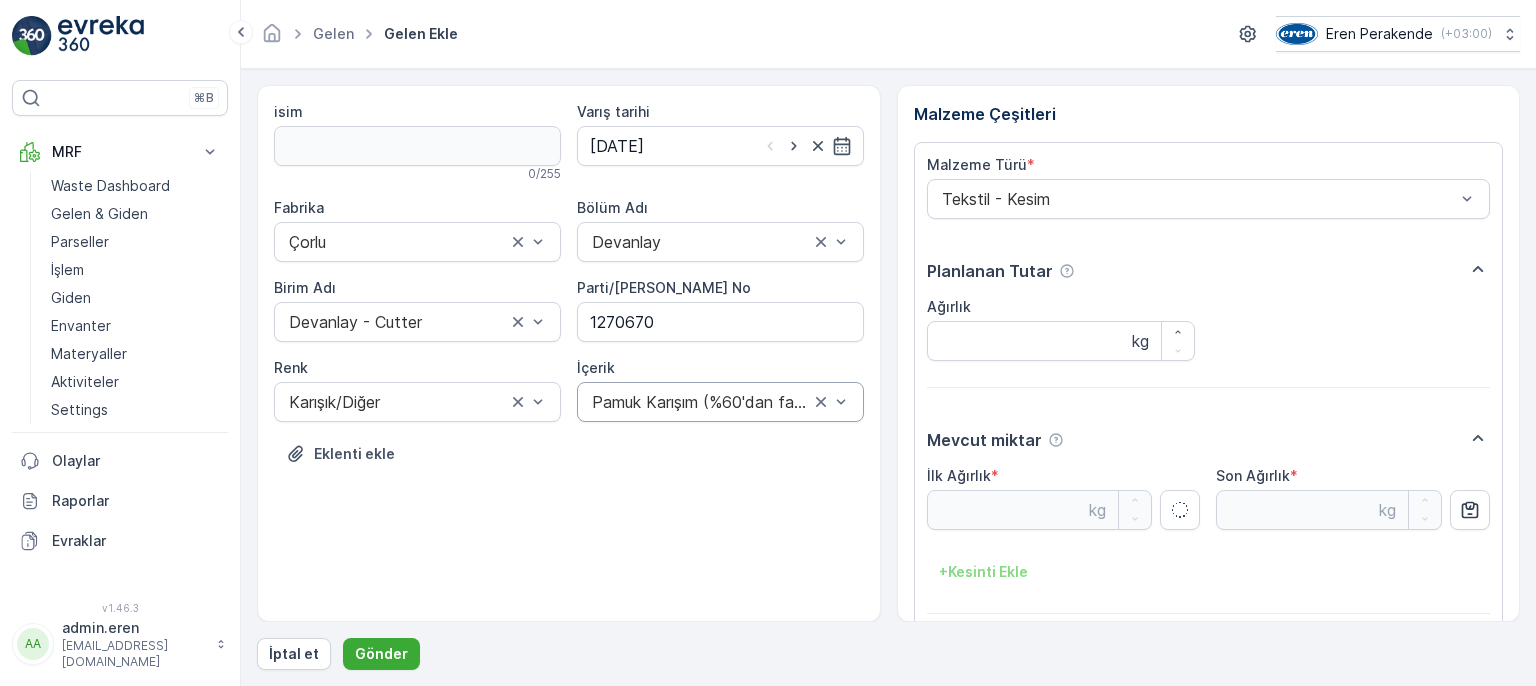 type on "8.24" 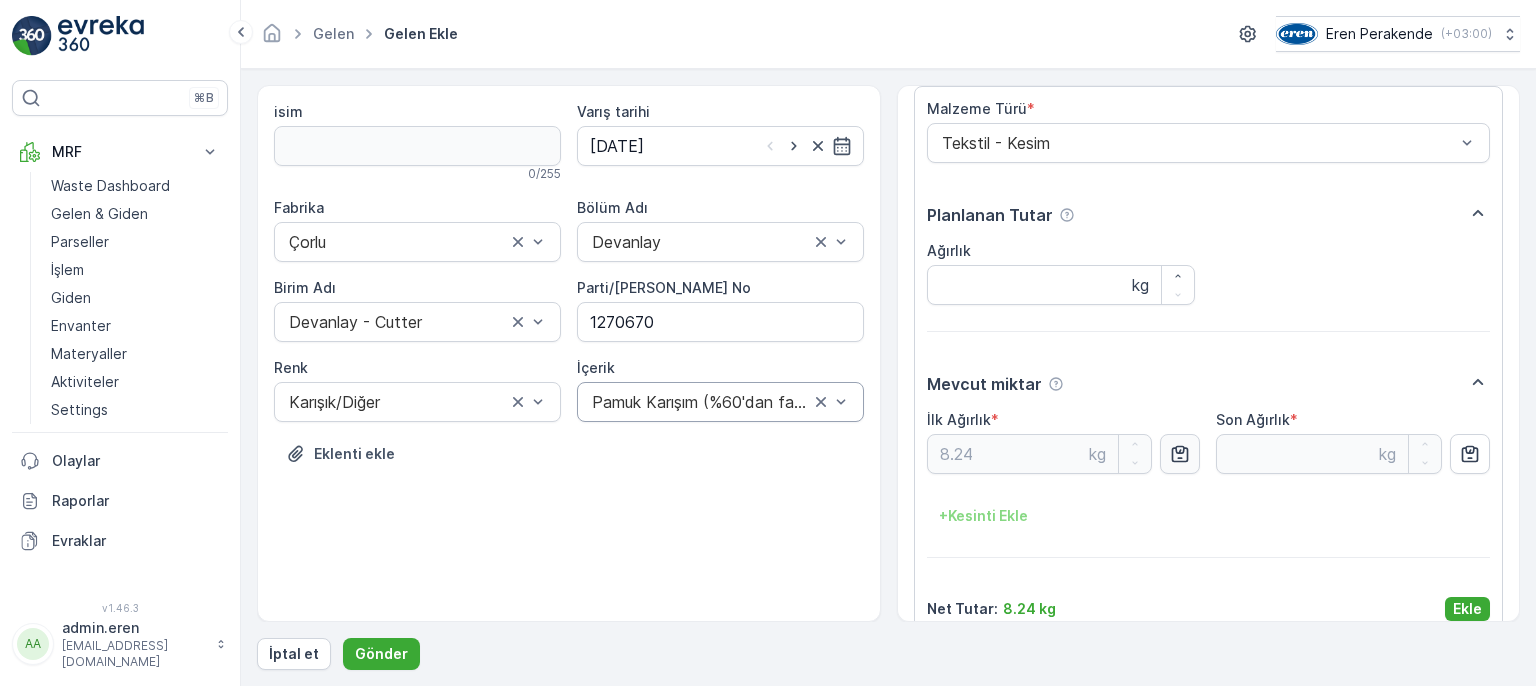 scroll, scrollTop: 84, scrollLeft: 0, axis: vertical 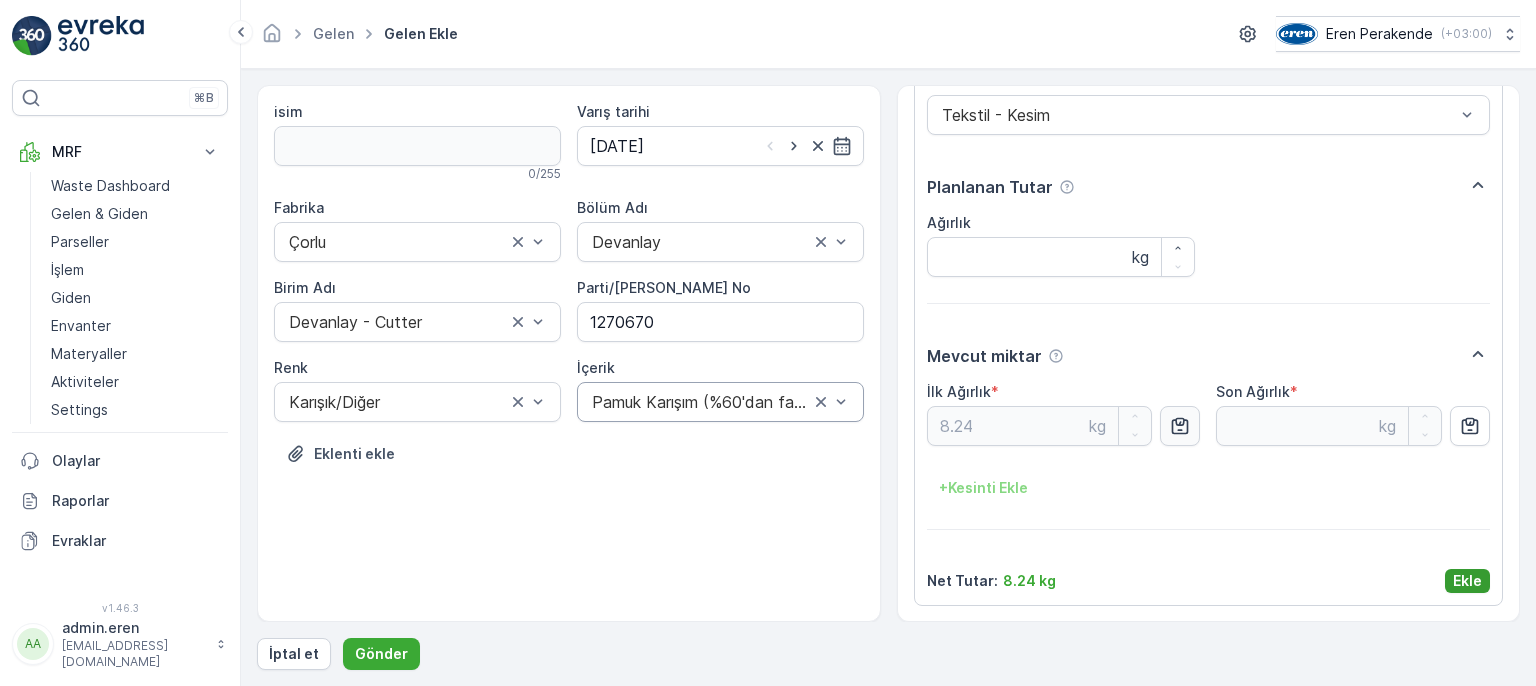 click on "Ekle" at bounding box center [1467, 581] 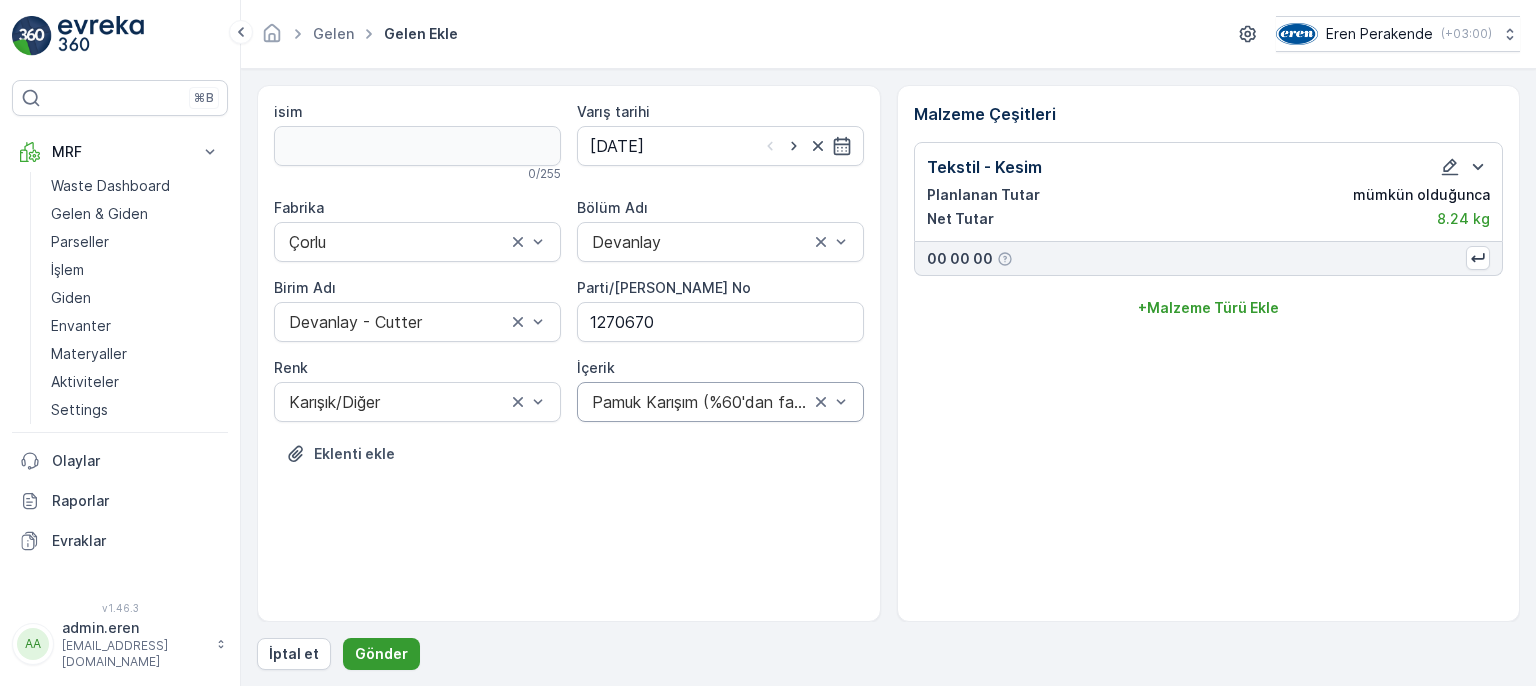 click on "Gönder" at bounding box center [381, 654] 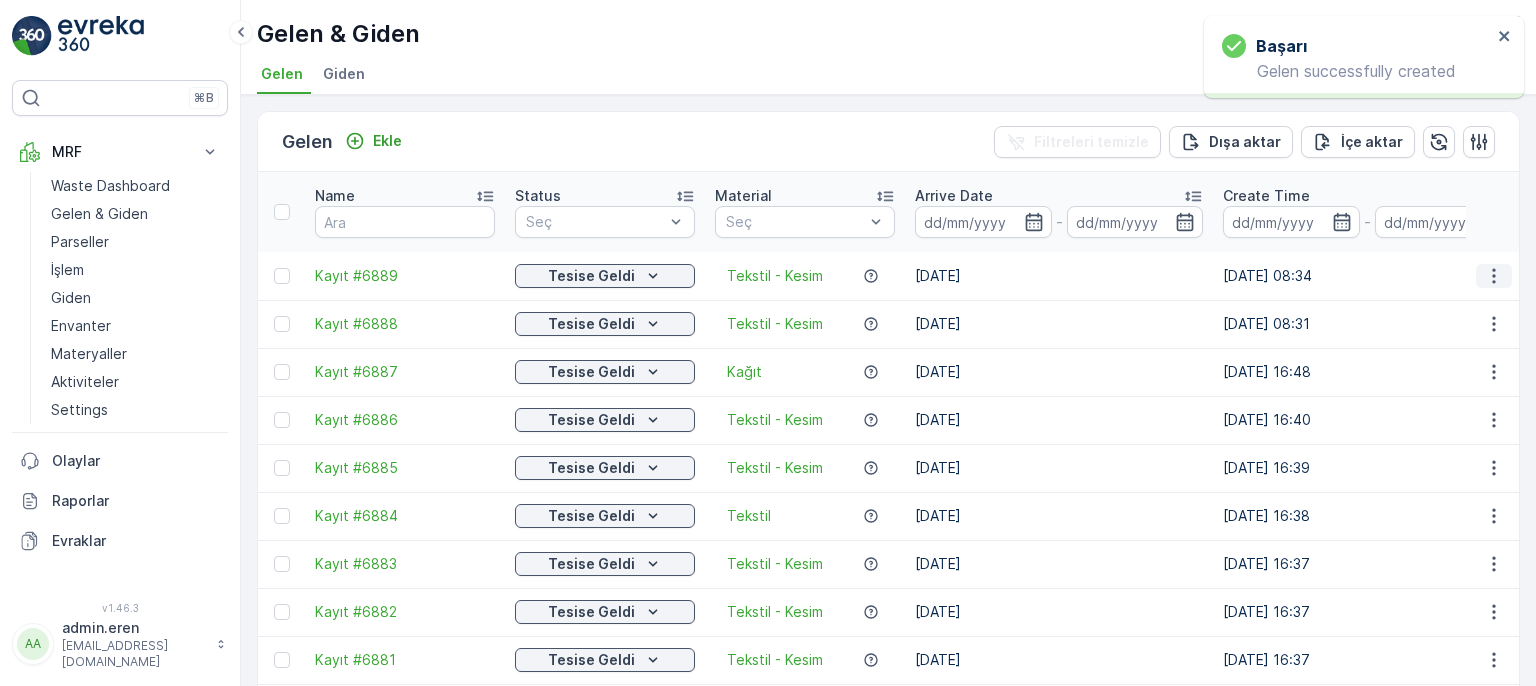 click 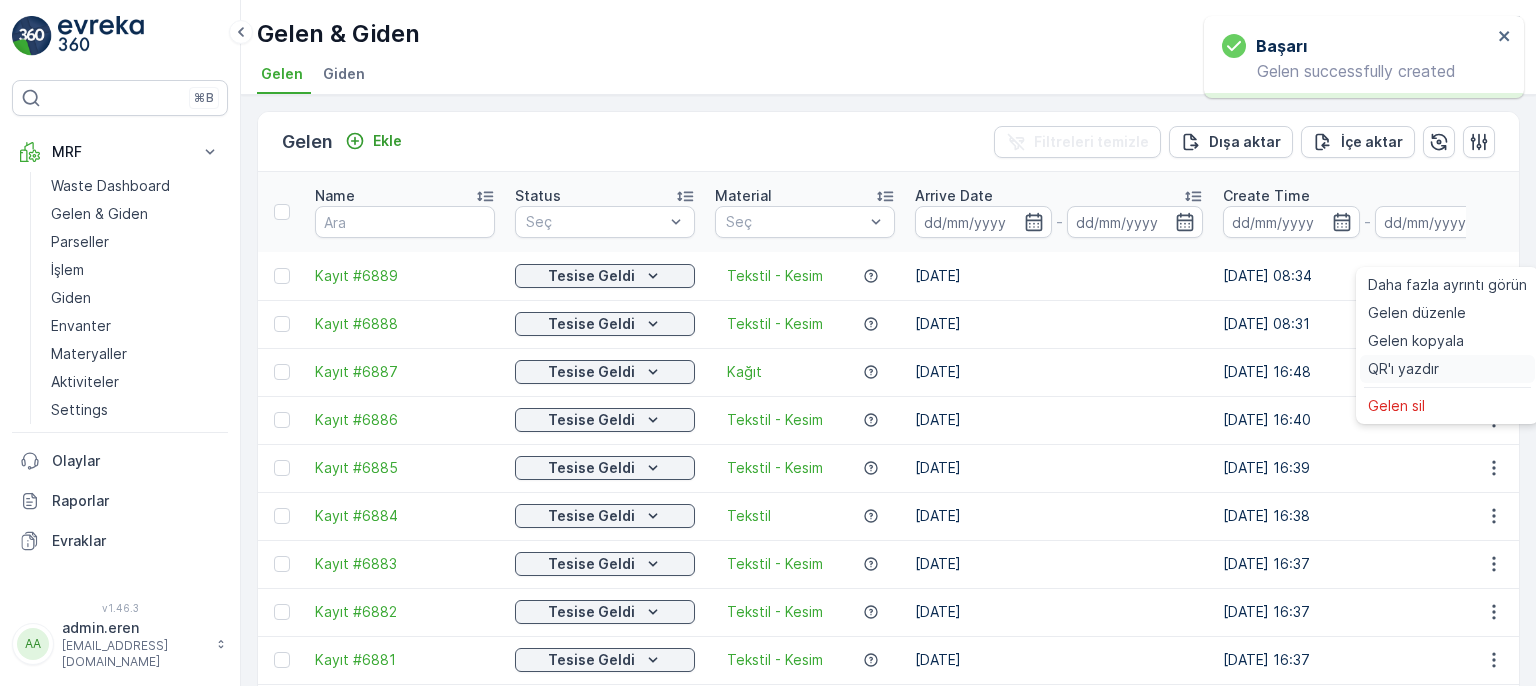 click on "QR'ı yazdır" at bounding box center [1403, 369] 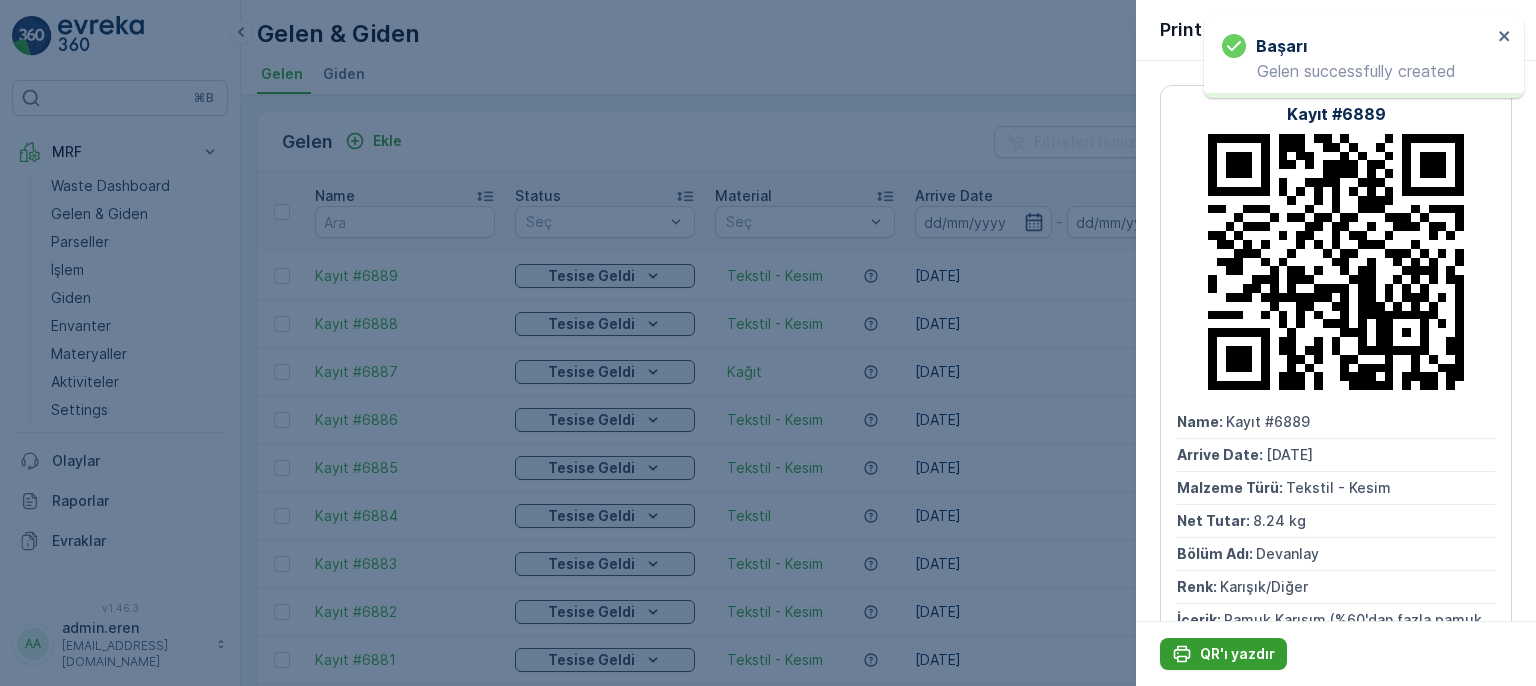 click on "QR'ı yazdır" at bounding box center [1237, 654] 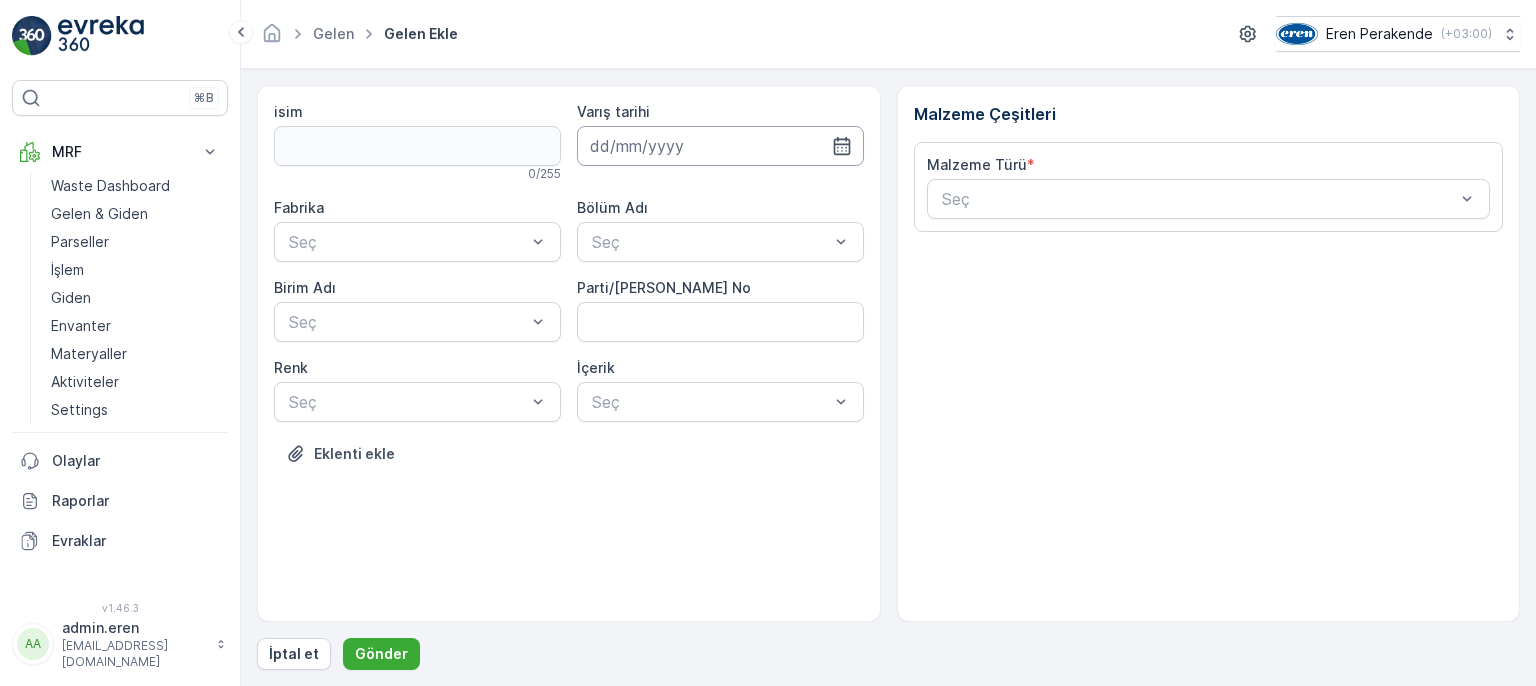 click at bounding box center (720, 146) 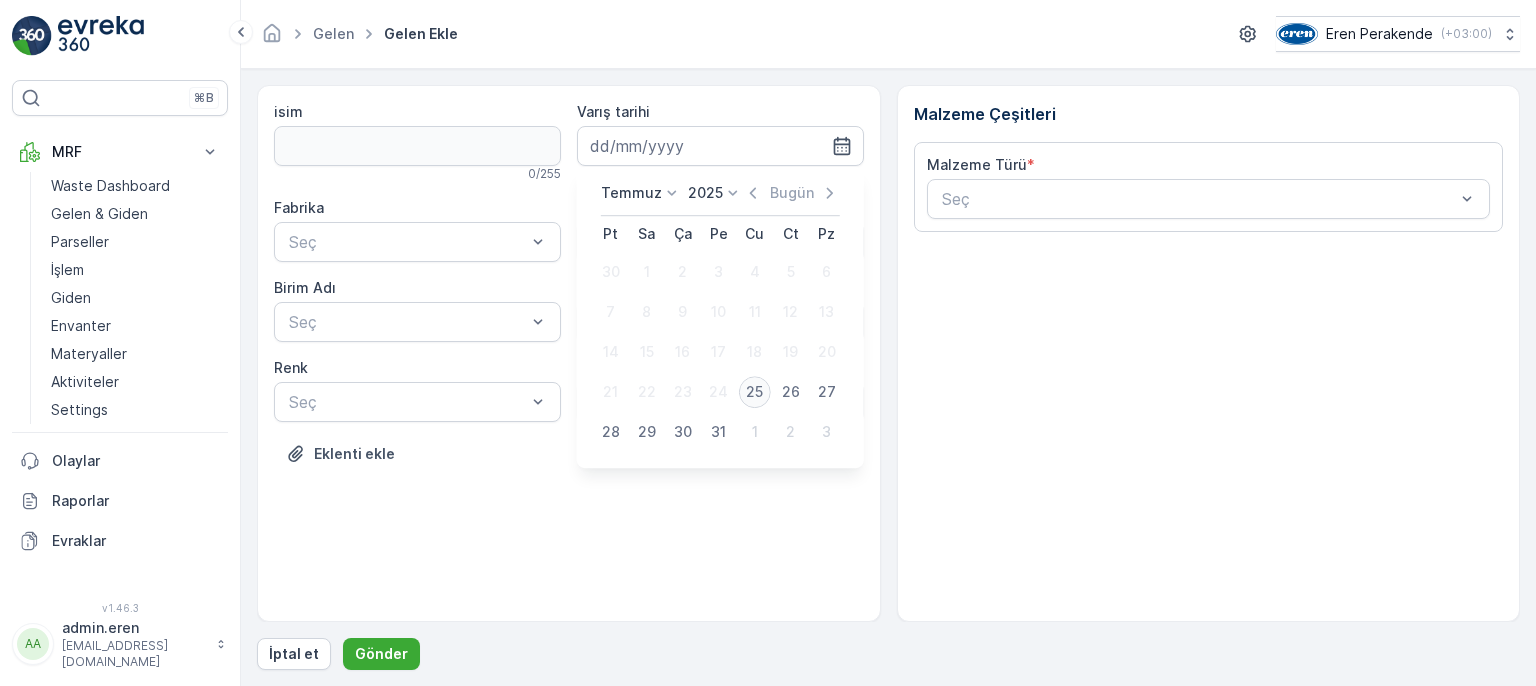 click on "25" at bounding box center [755, 392] 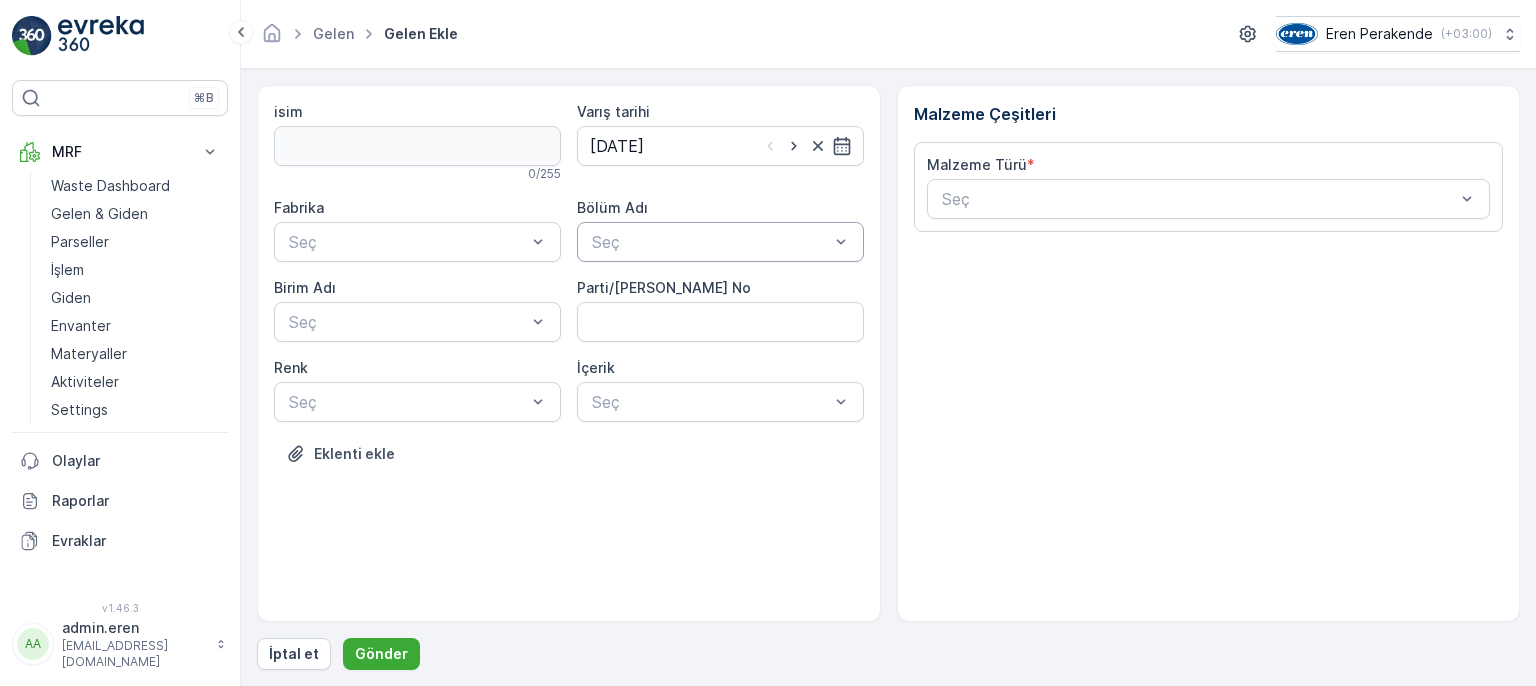 click at bounding box center (710, 242) 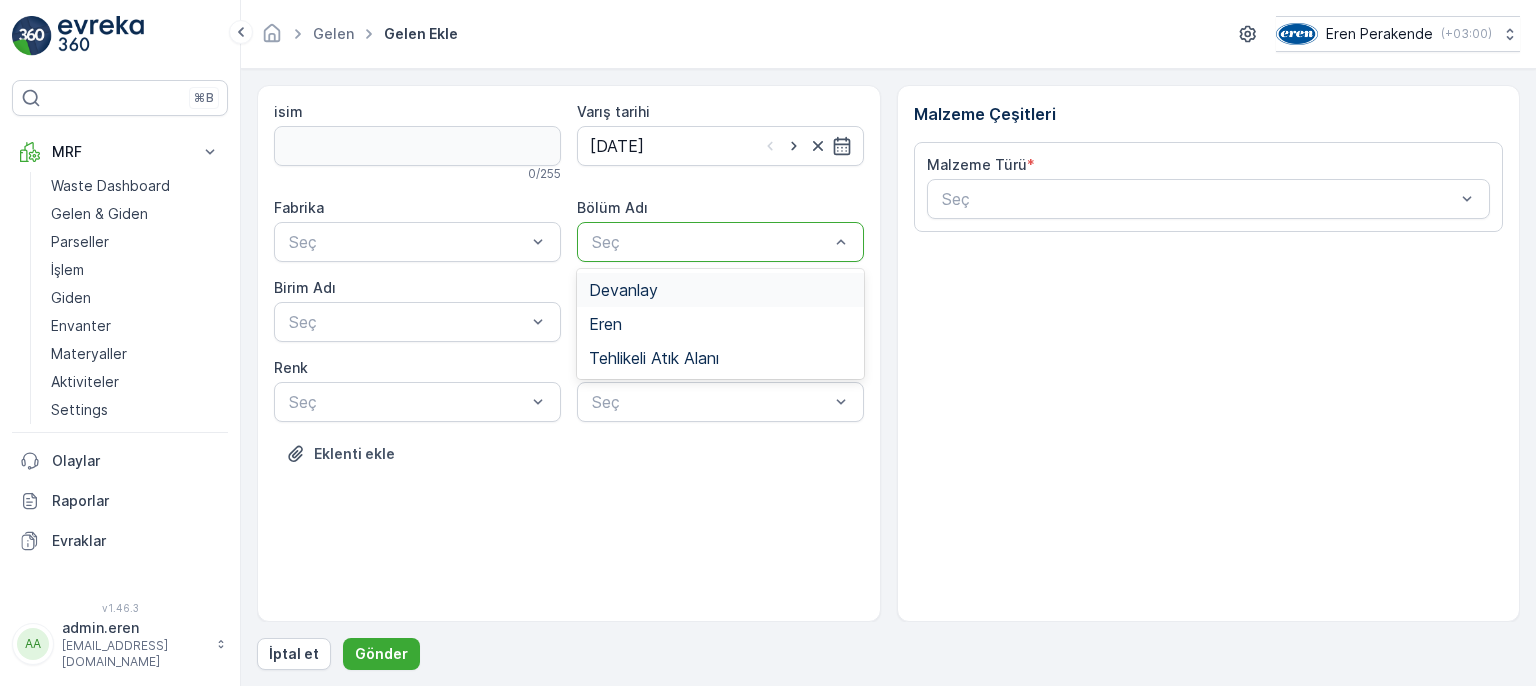 click on "Devanlay" at bounding box center [720, 290] 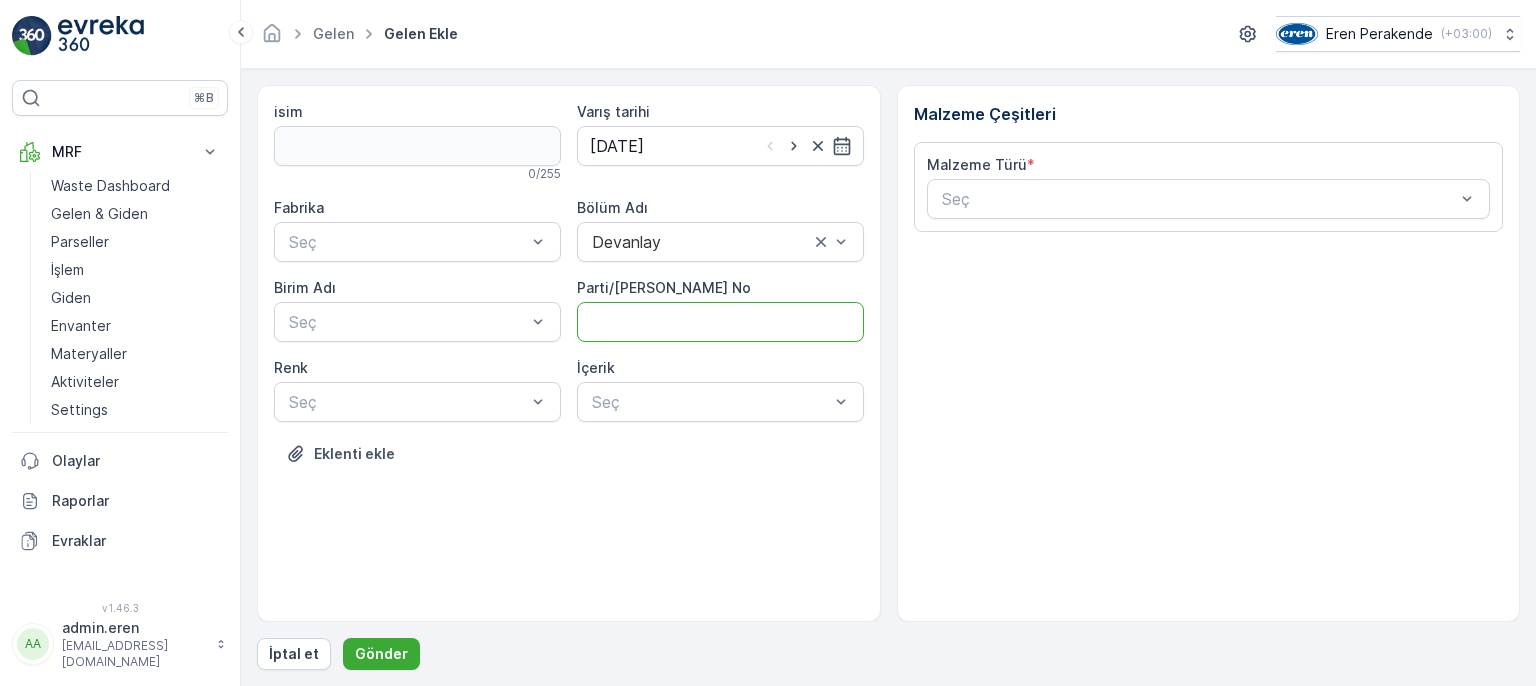 click on "Parti/[PERSON_NAME] No" at bounding box center (720, 322) 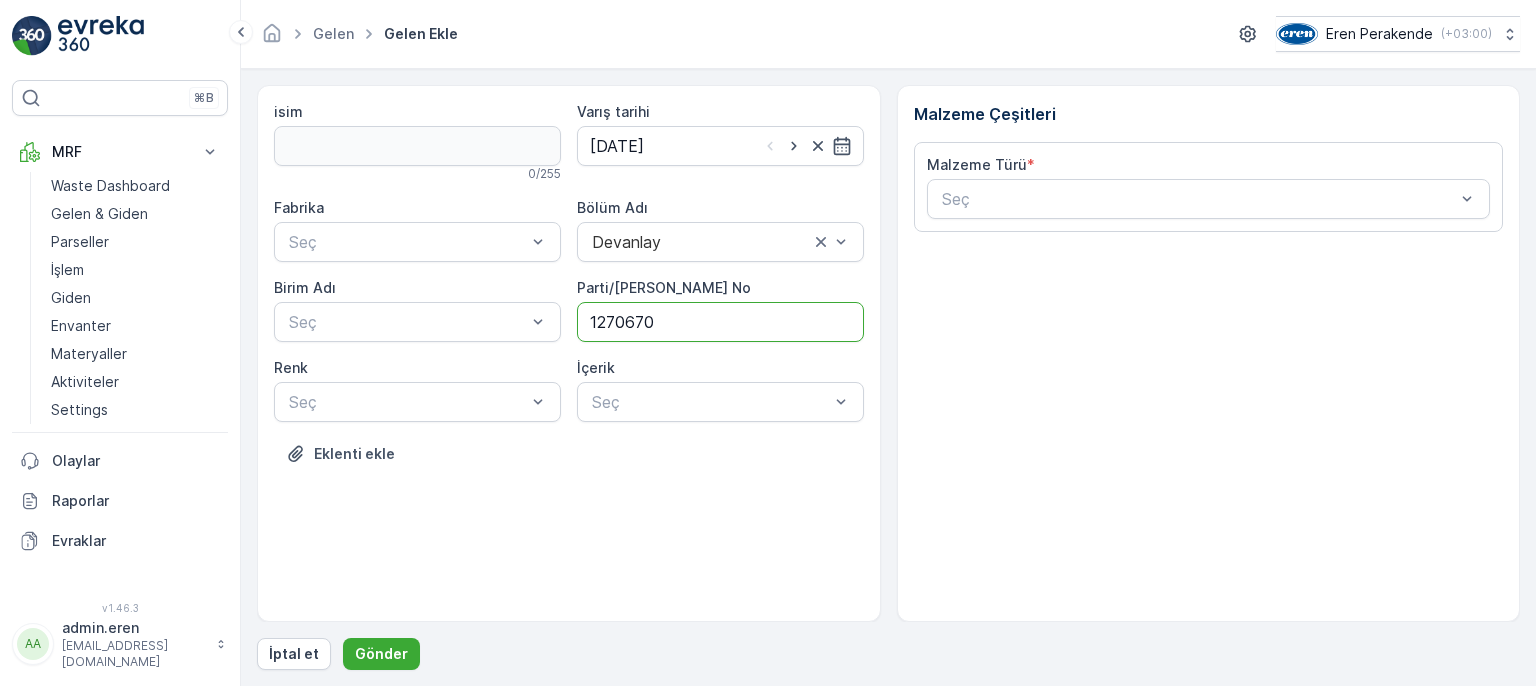 type on "1270670" 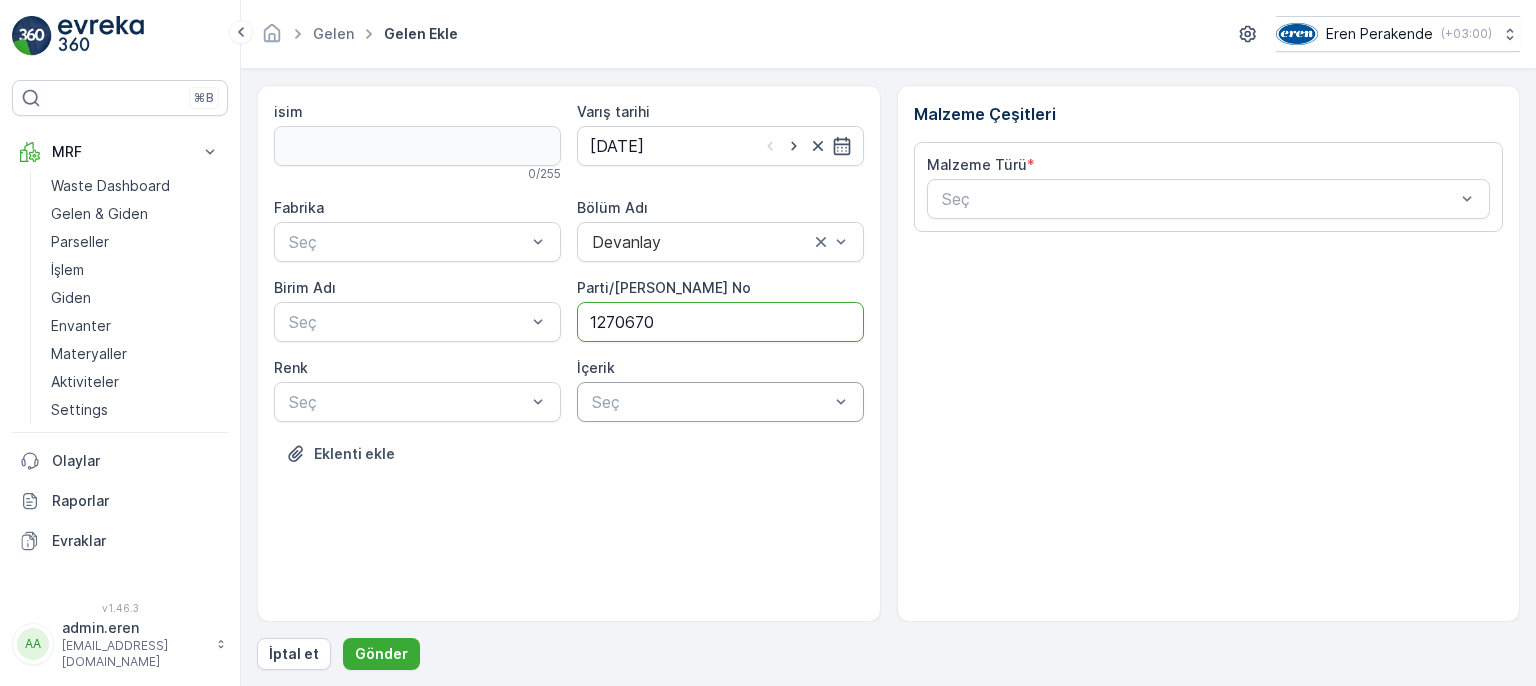 click on "Seç" at bounding box center (720, 402) 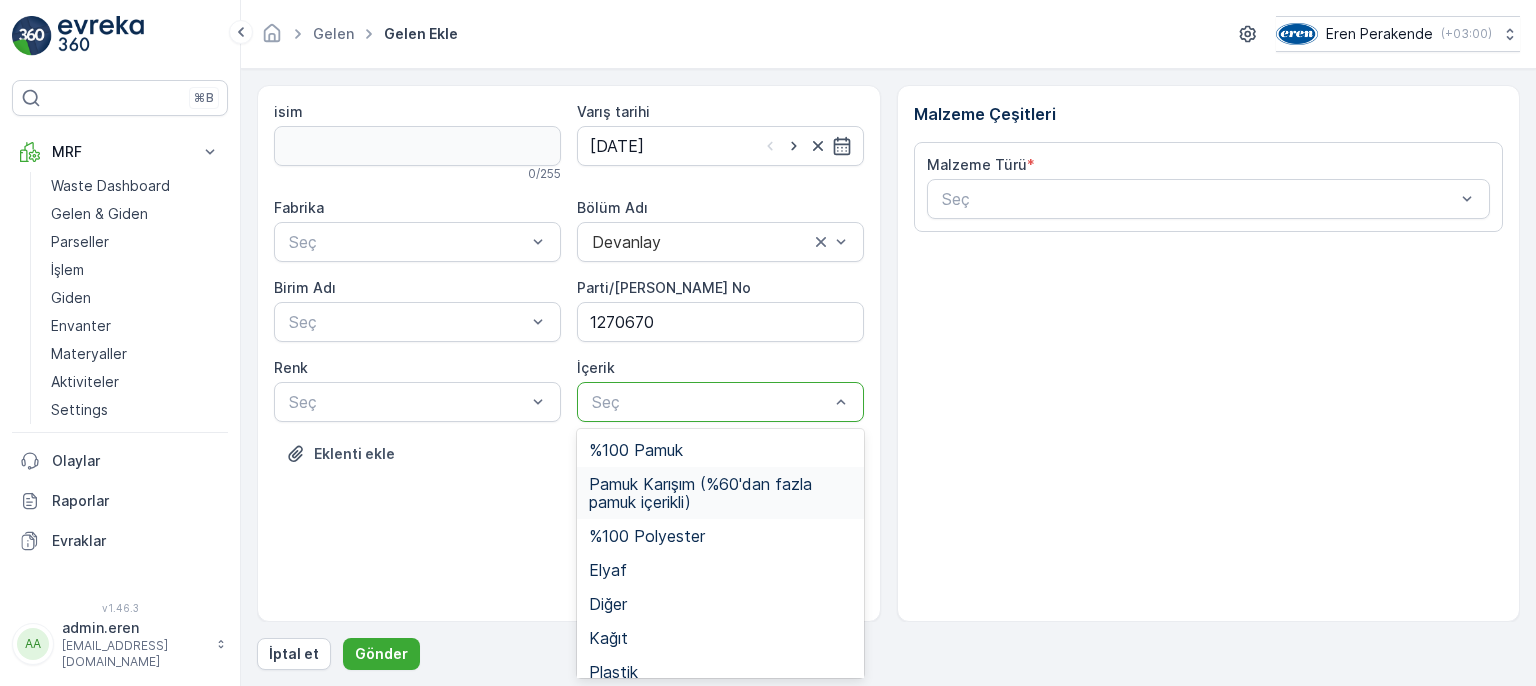 click on "Pamuk Karışım (%60'dan fazla pamuk içerikli)" at bounding box center [720, 493] 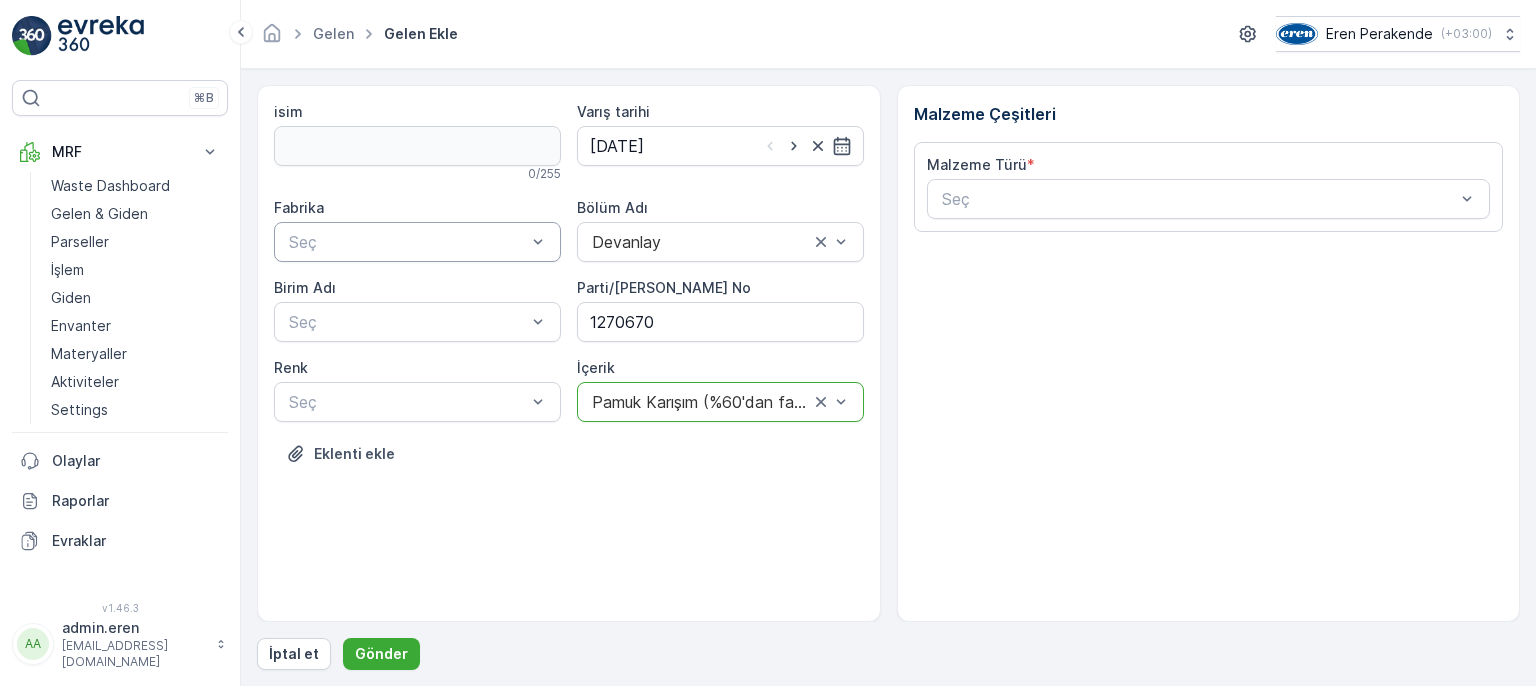 click at bounding box center [407, 242] 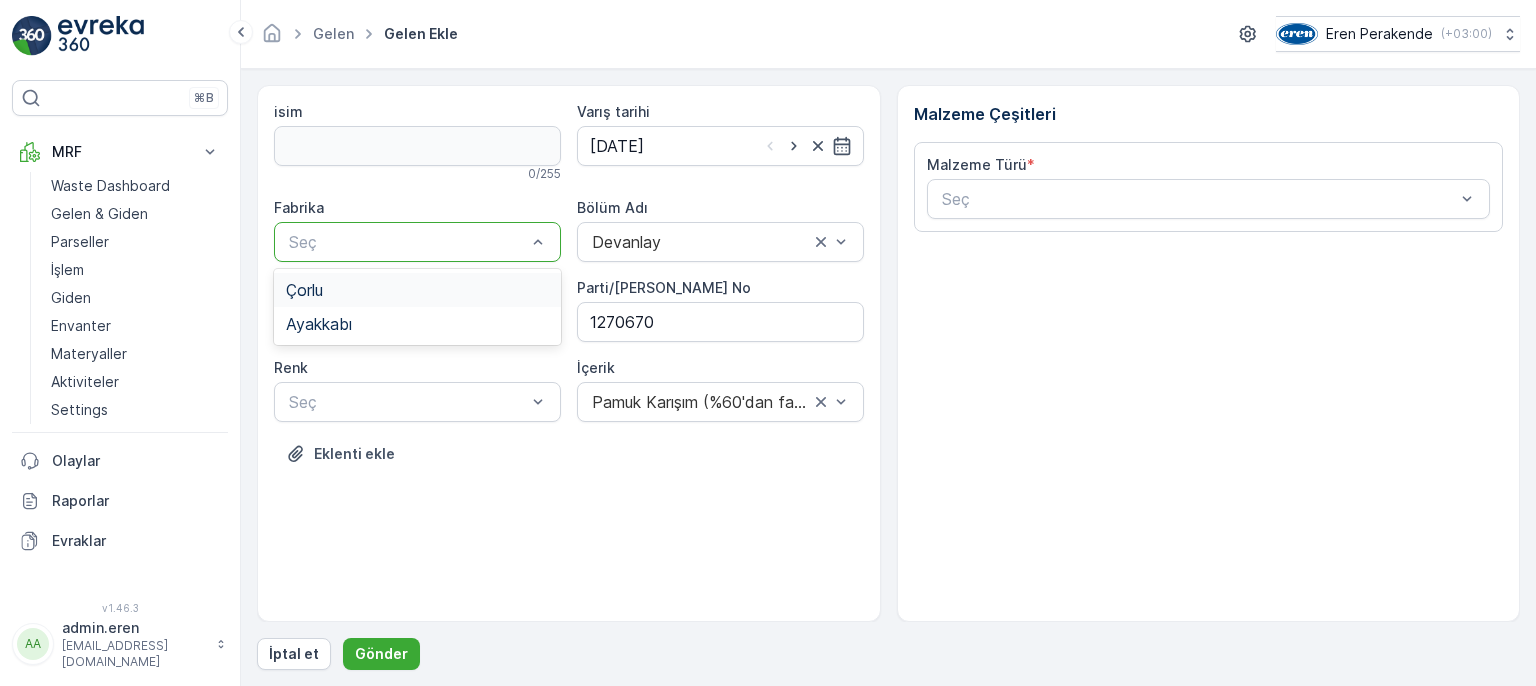 click on "Çorlu" at bounding box center [417, 290] 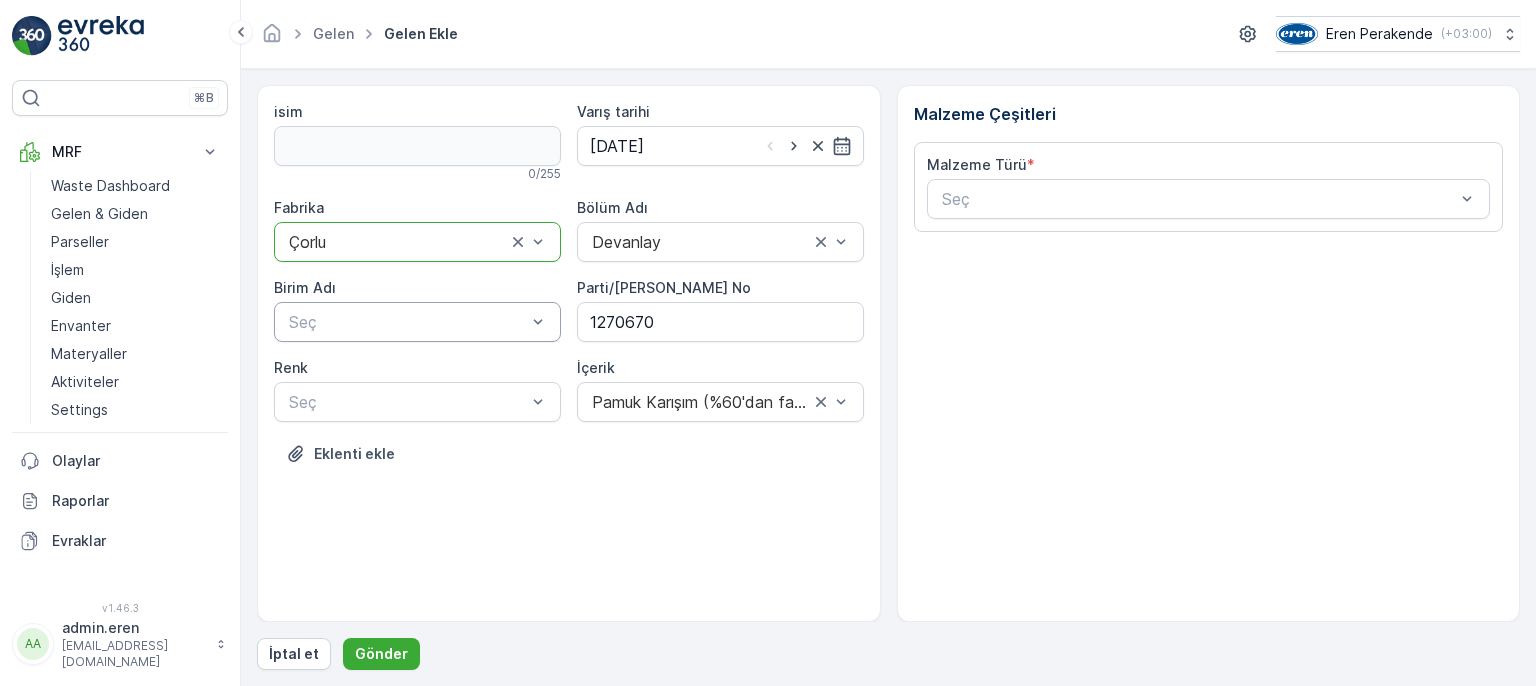 click at bounding box center [407, 322] 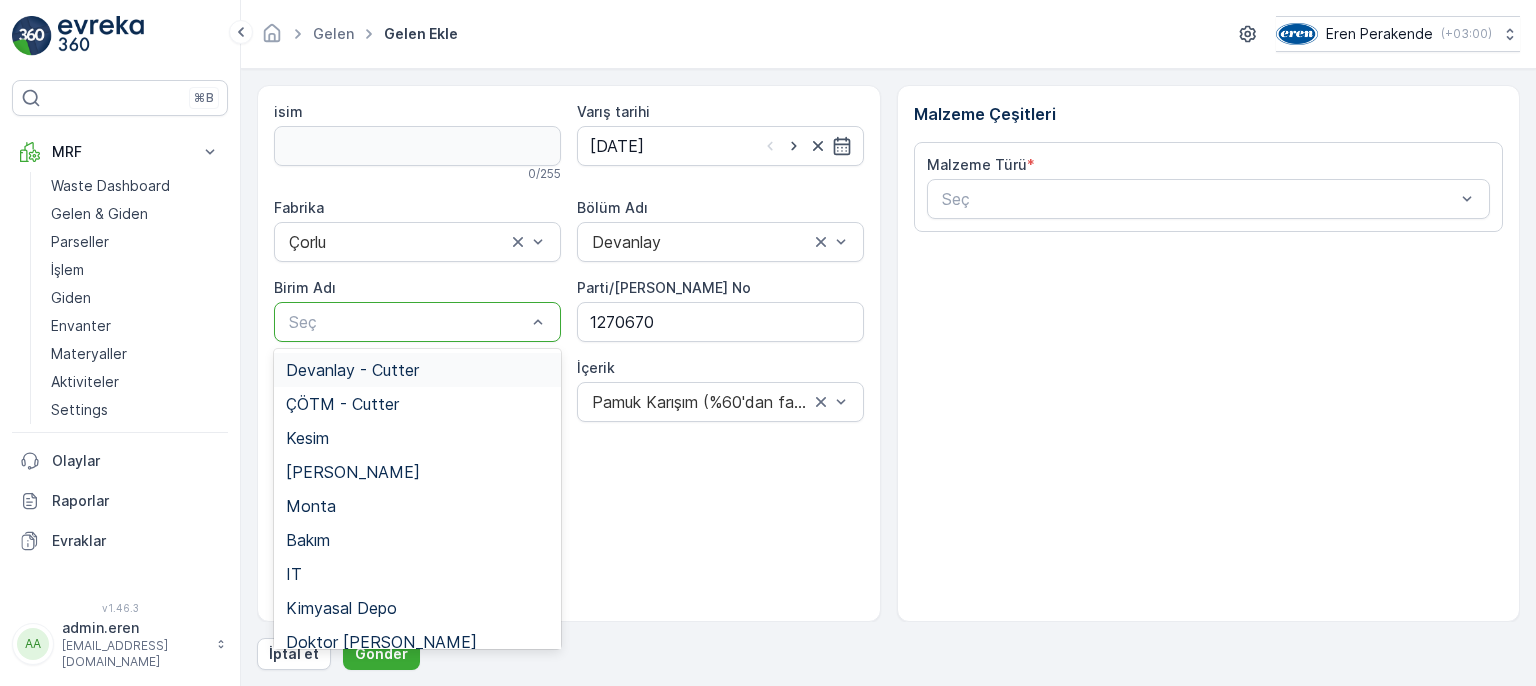 click on "Devanlay  - Cutter" at bounding box center (352, 370) 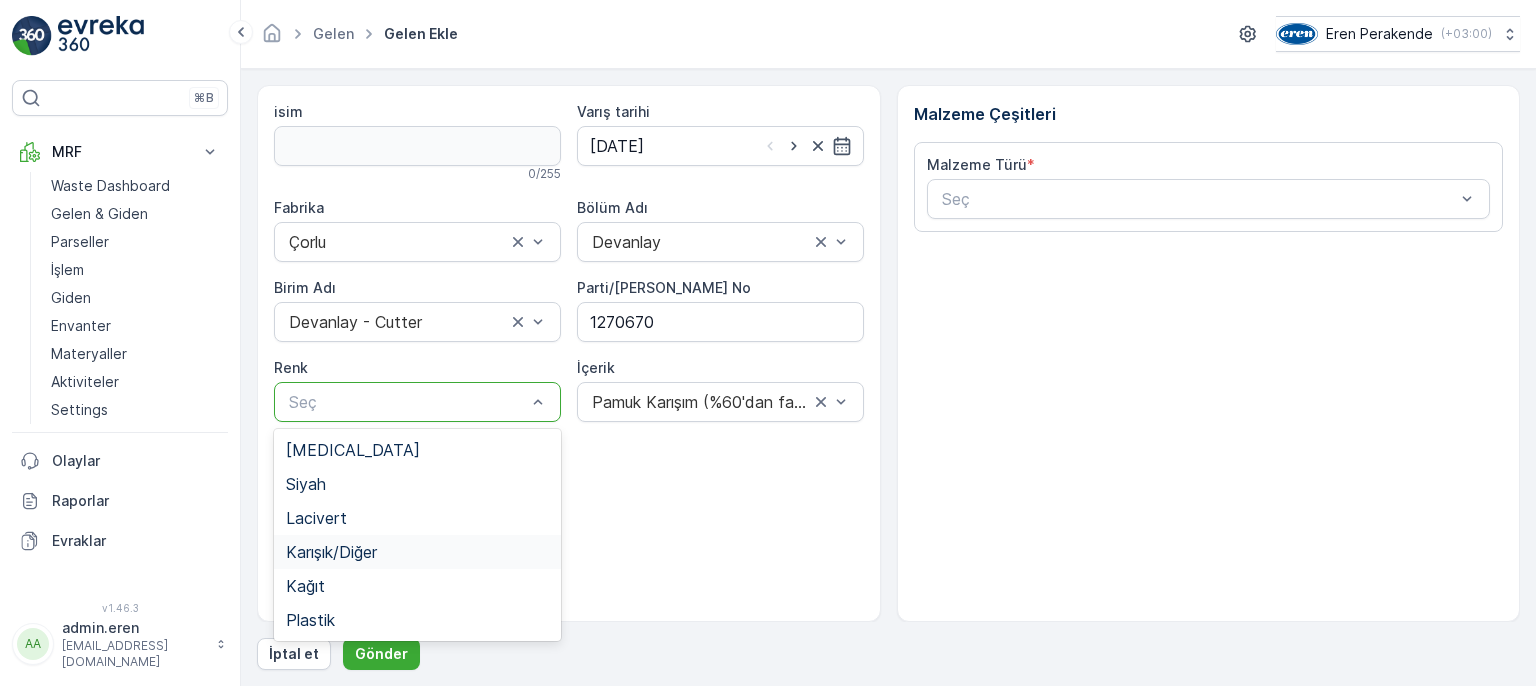 click on "Karışık/Diğer" at bounding box center (331, 552) 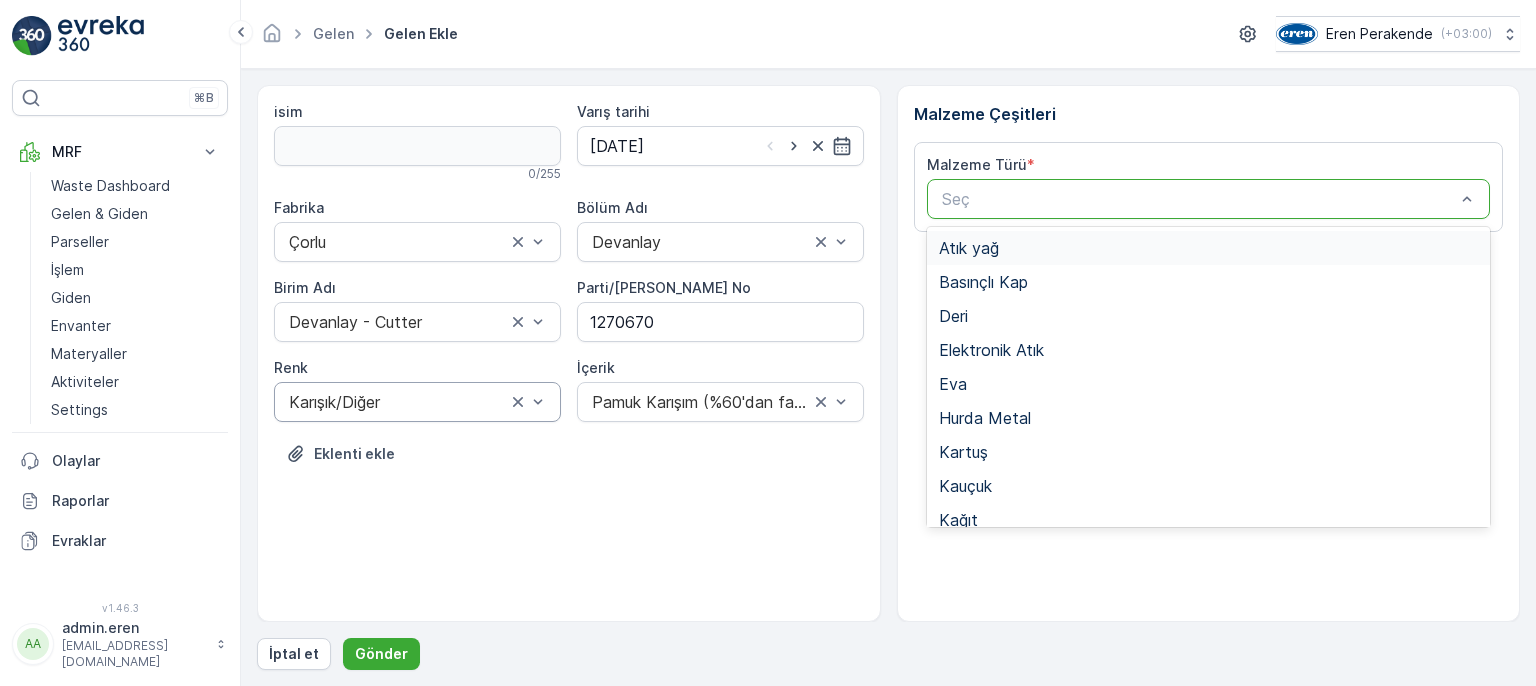 click at bounding box center [1199, 199] 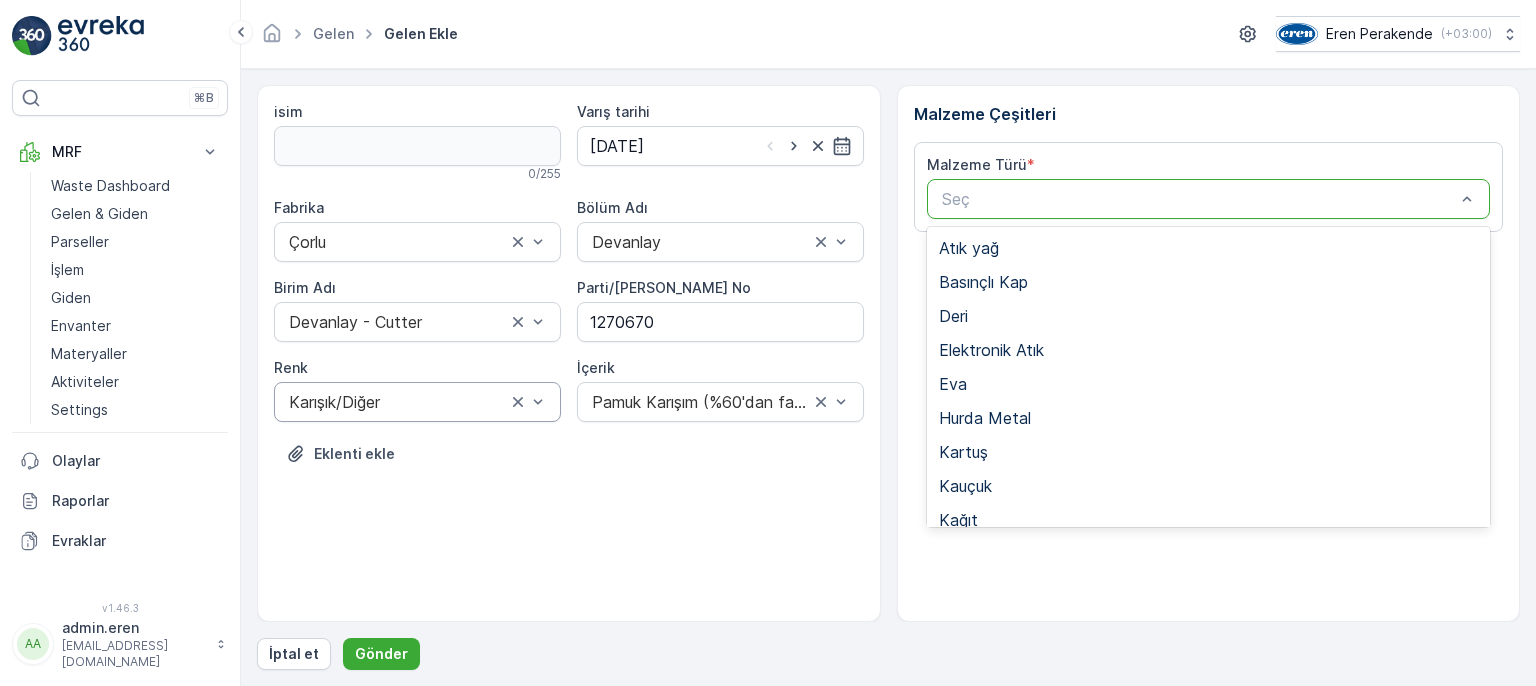 click on "Tekstil - Kesim" at bounding box center (993, 724) 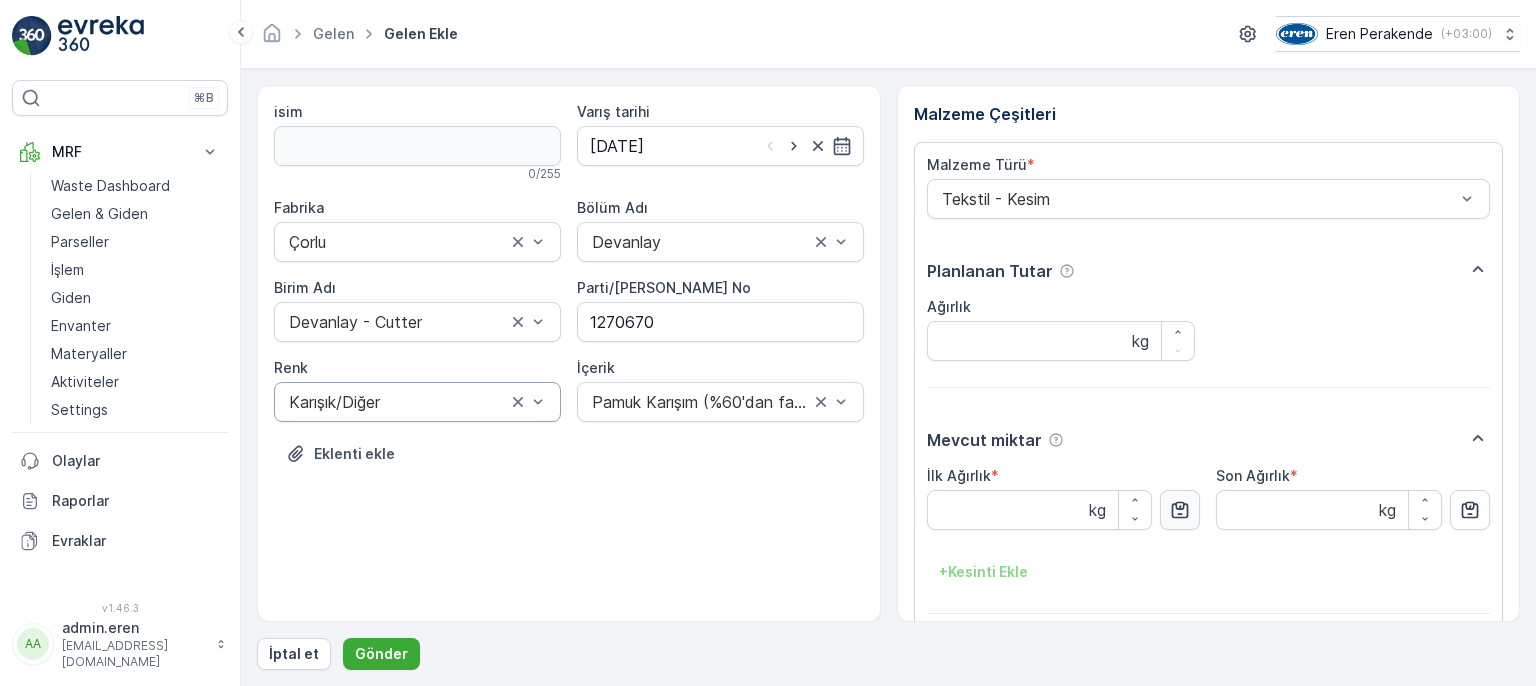 click at bounding box center (1180, 510) 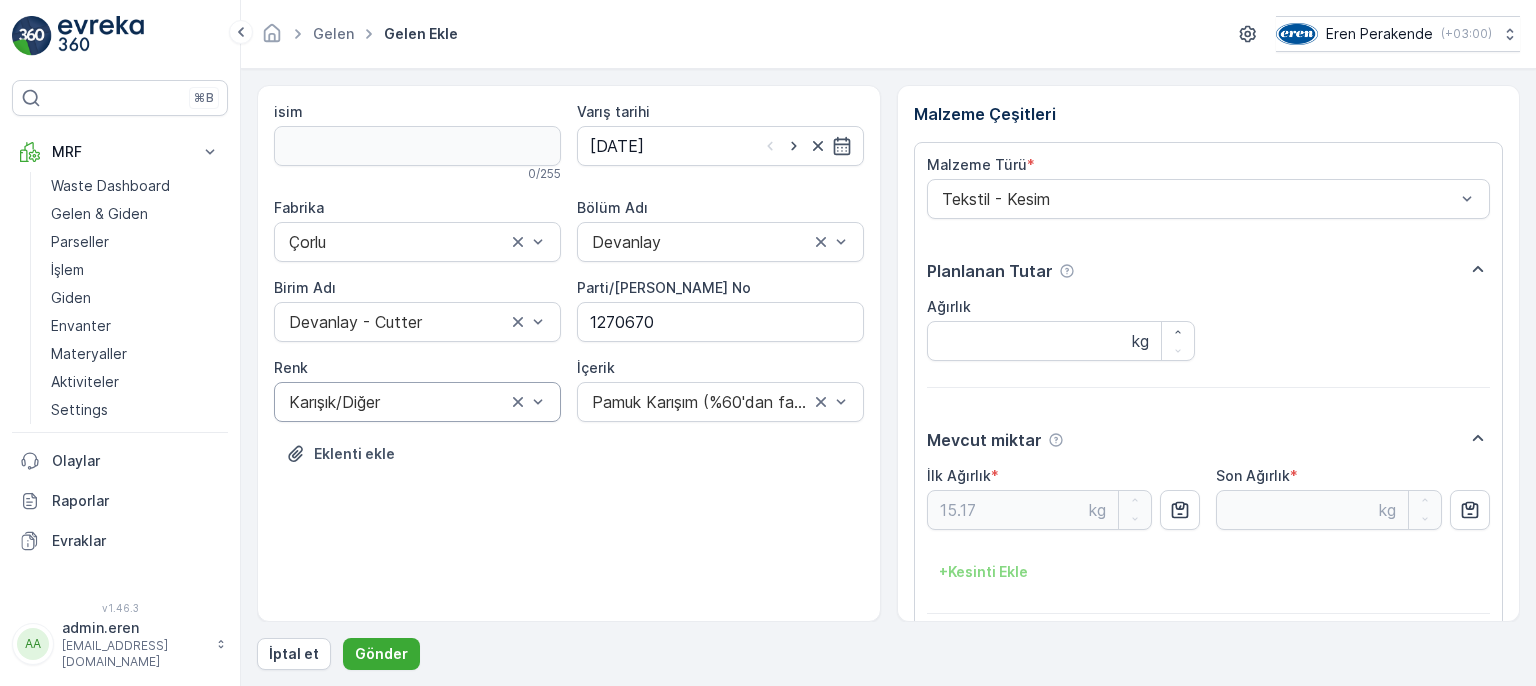 click on "Ekle" at bounding box center (1467, 665) 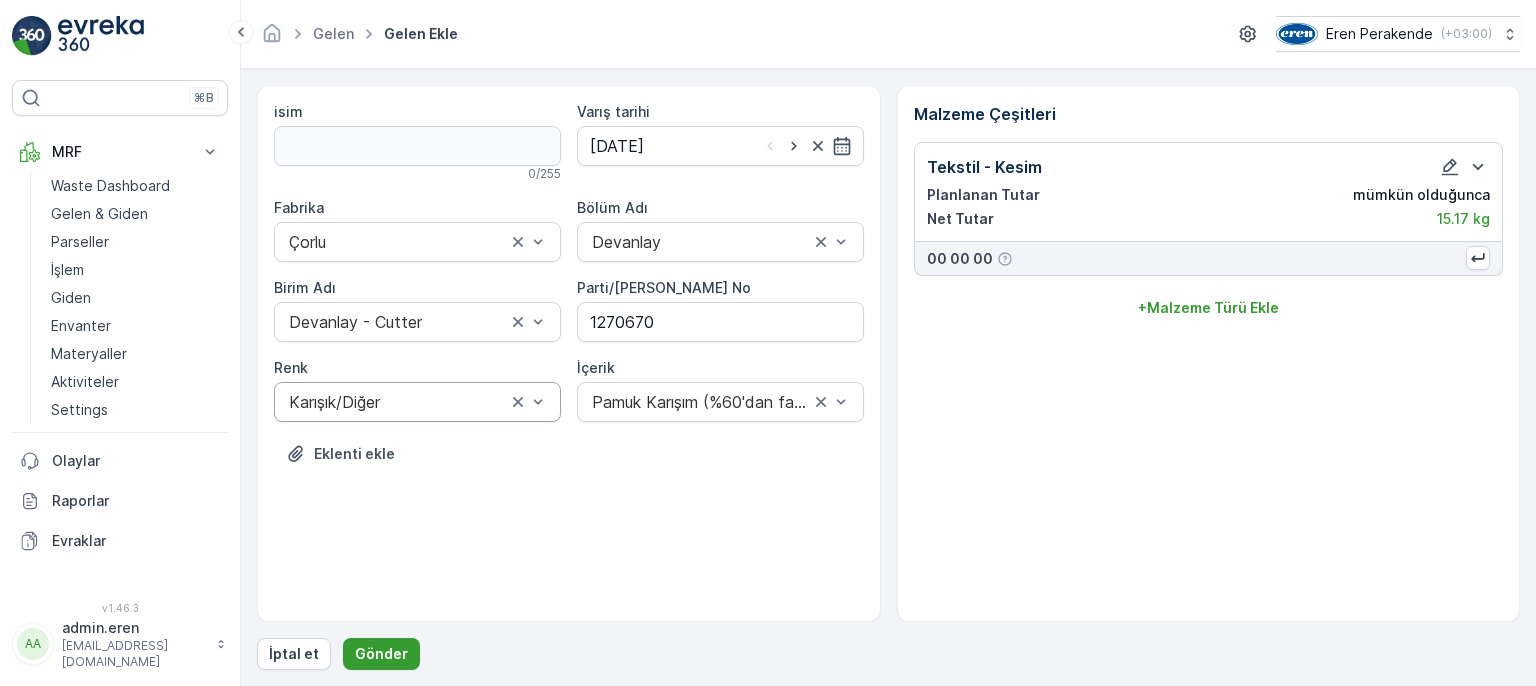 click on "Gönder" at bounding box center [381, 654] 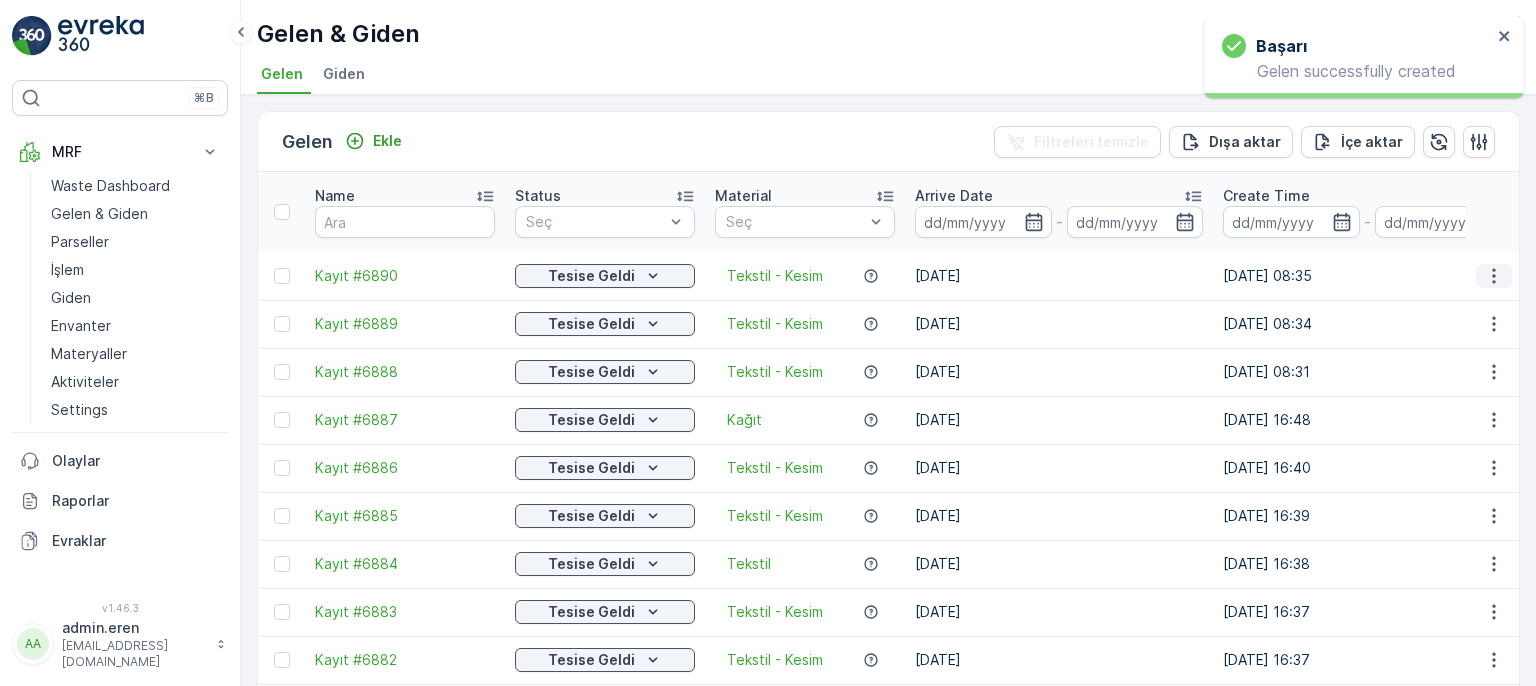 click 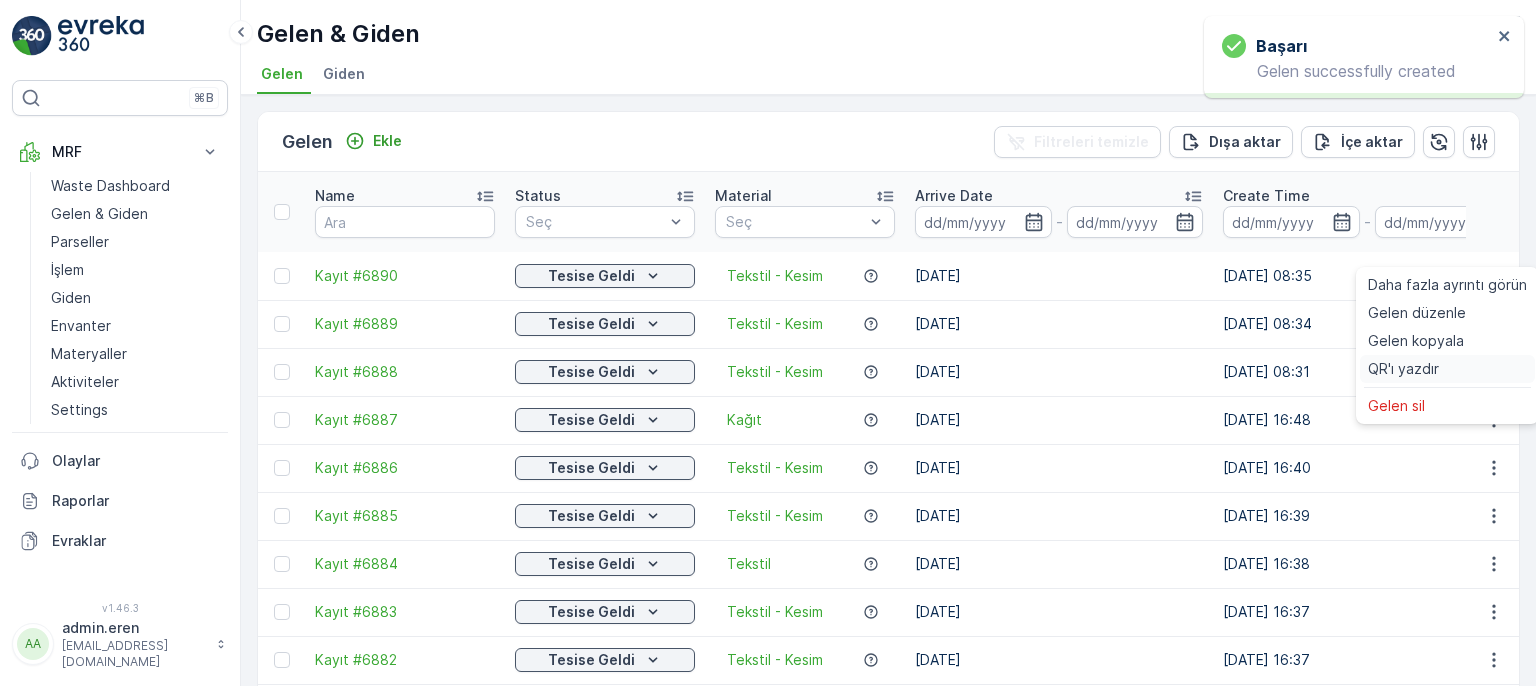 click on "QR'ı yazdır" at bounding box center (1403, 369) 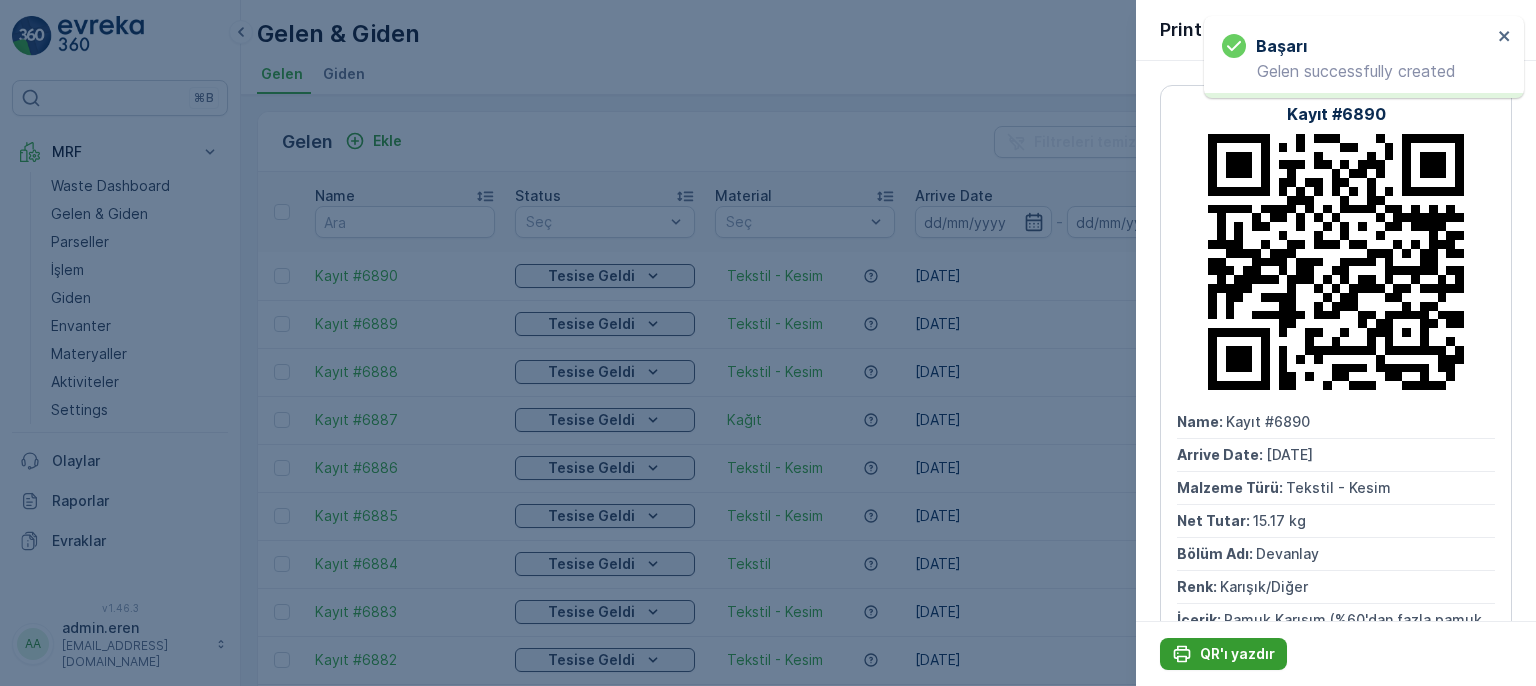 click on "QR'ı yazdır" at bounding box center (1237, 654) 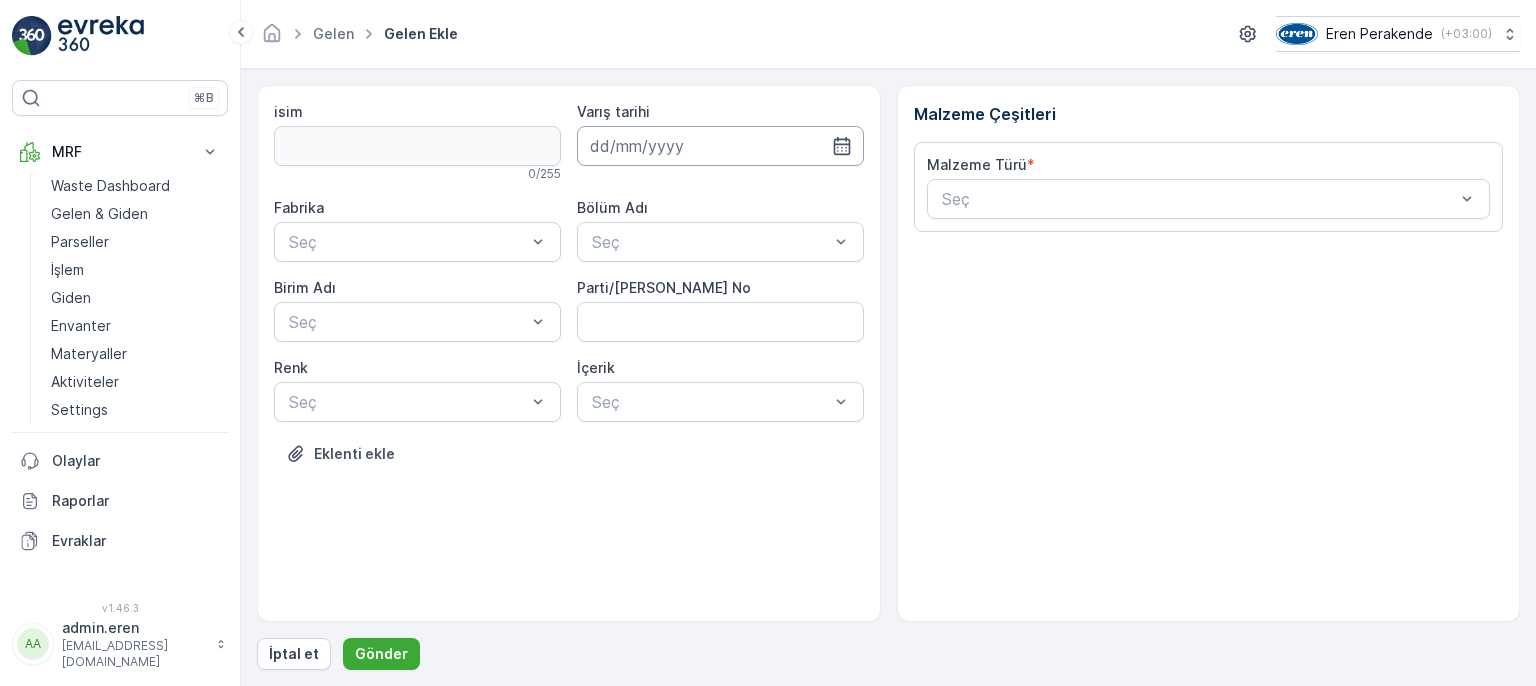 click at bounding box center (720, 146) 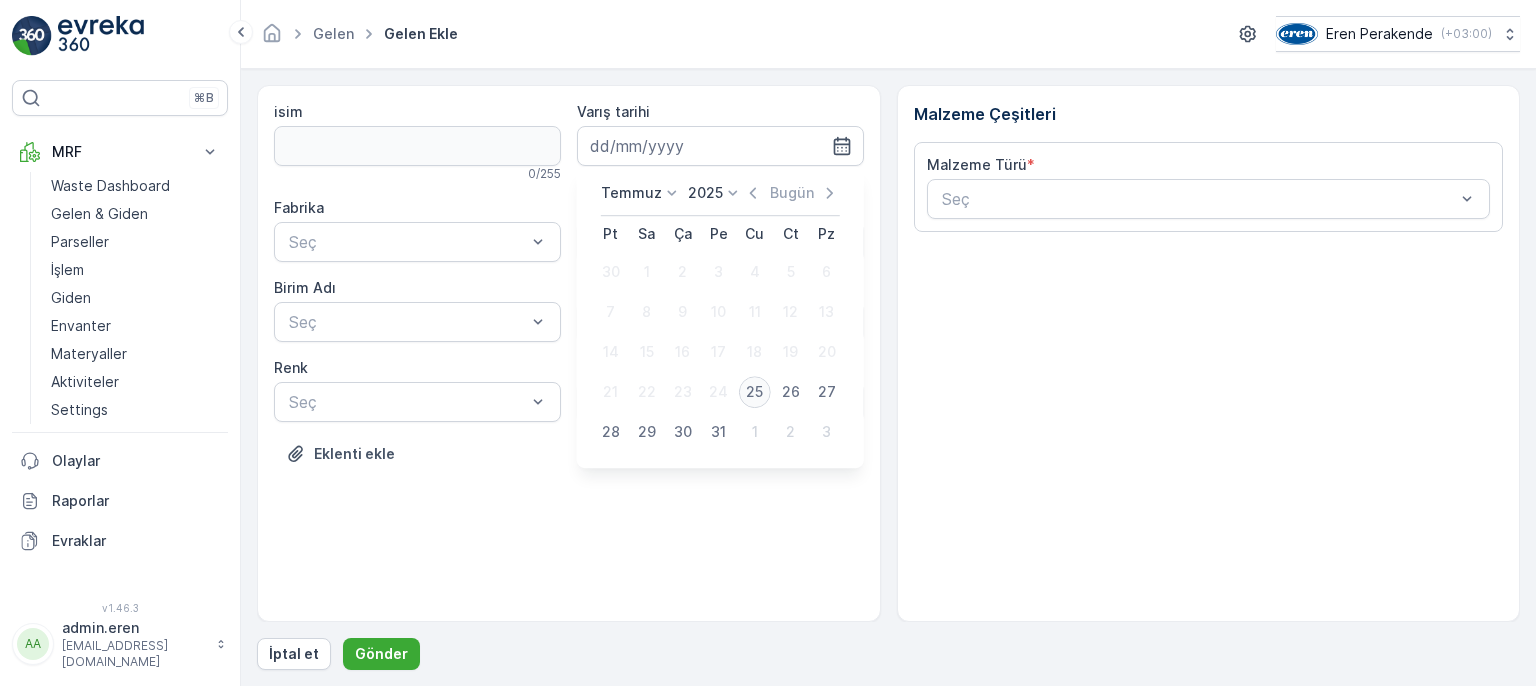 click on "25" at bounding box center (755, 392) 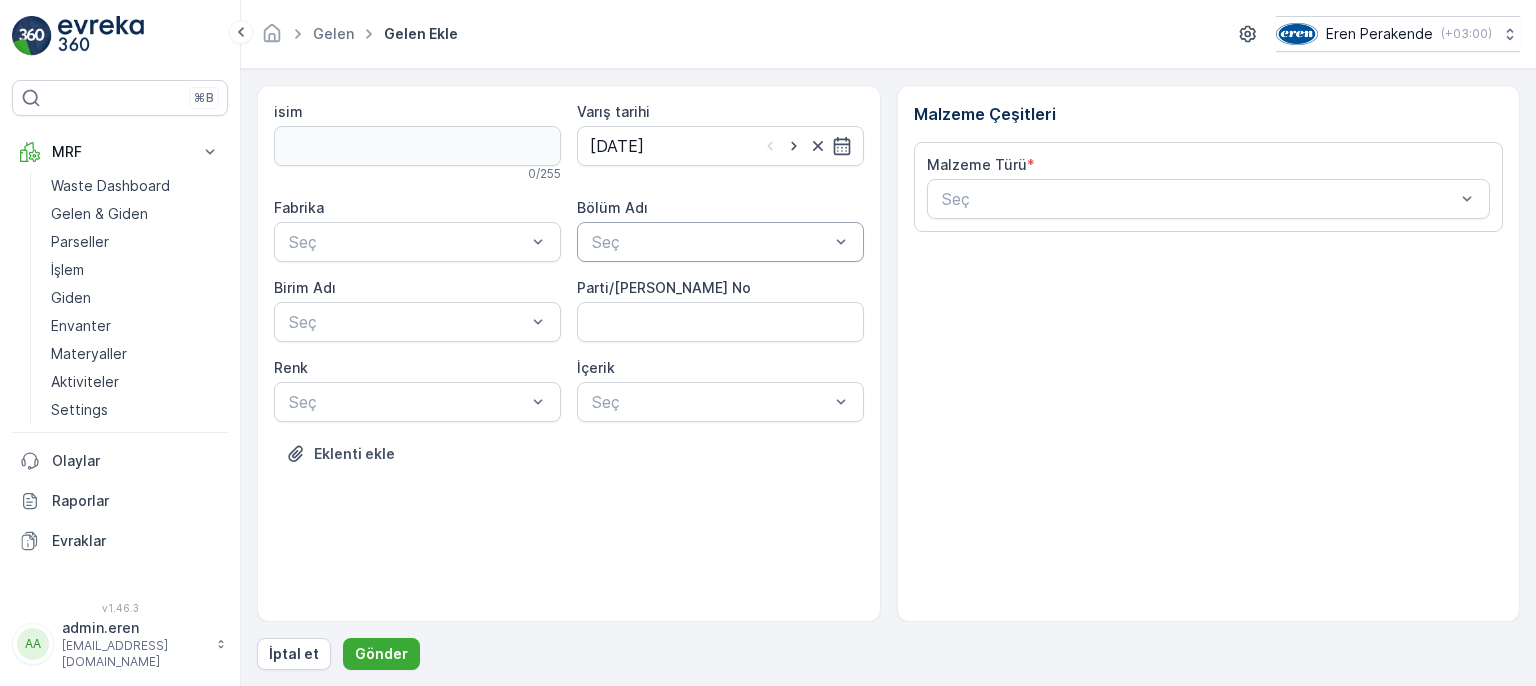click at bounding box center [710, 242] 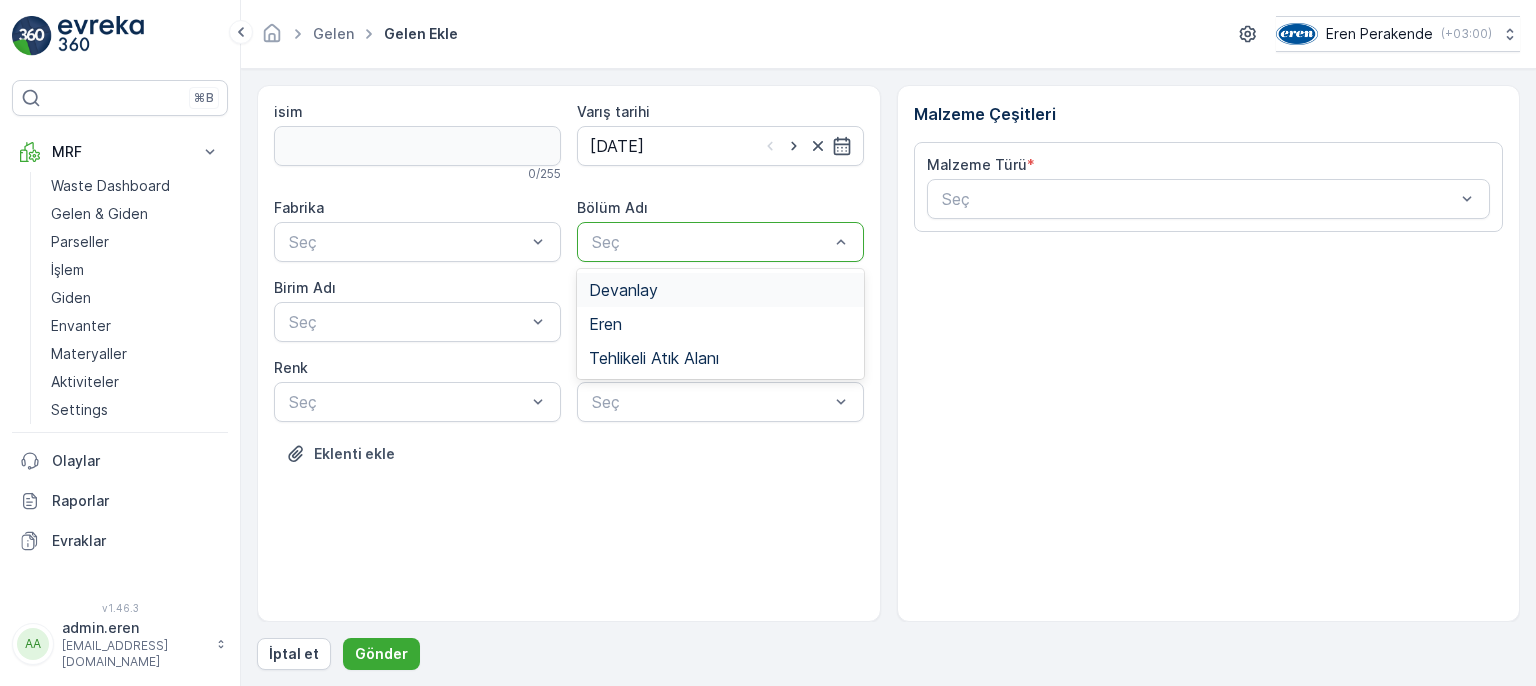 click on "Devanlay" at bounding box center (720, 290) 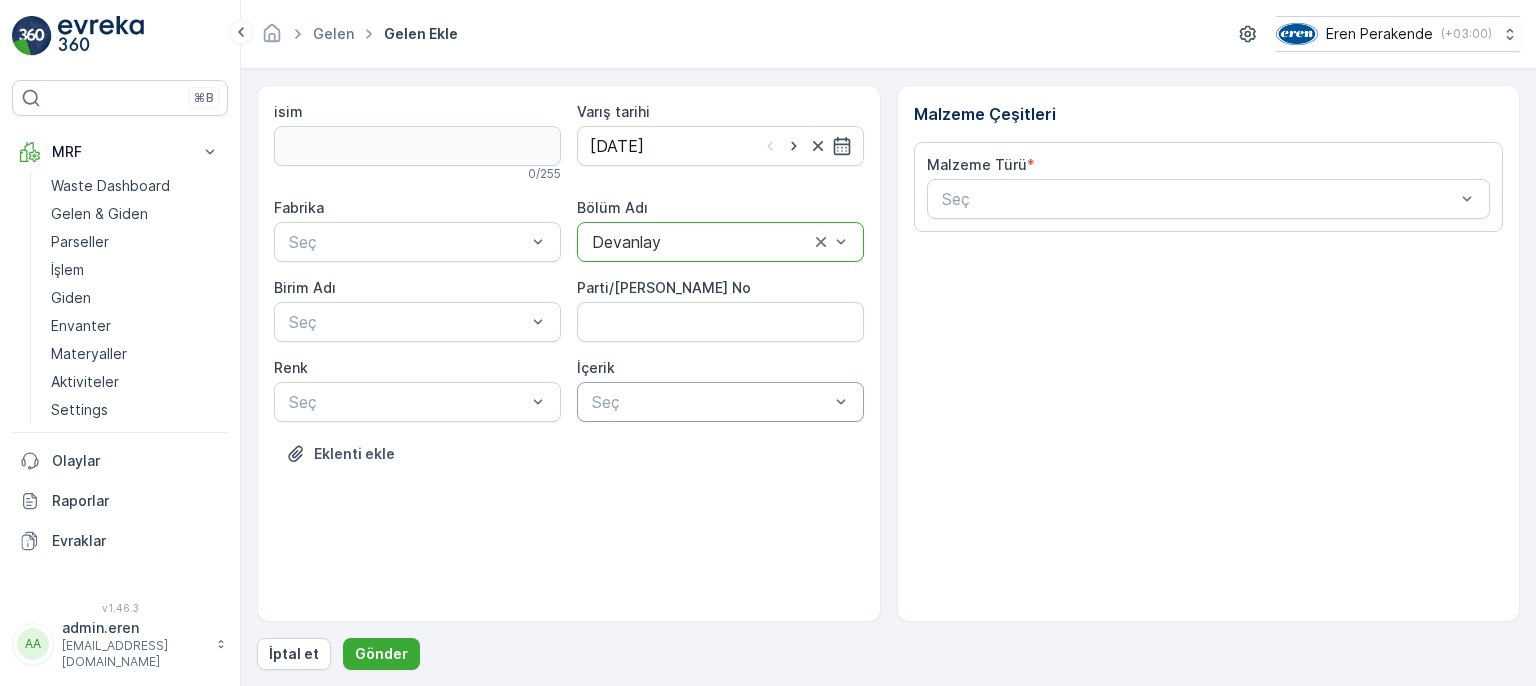 click at bounding box center (710, 402) 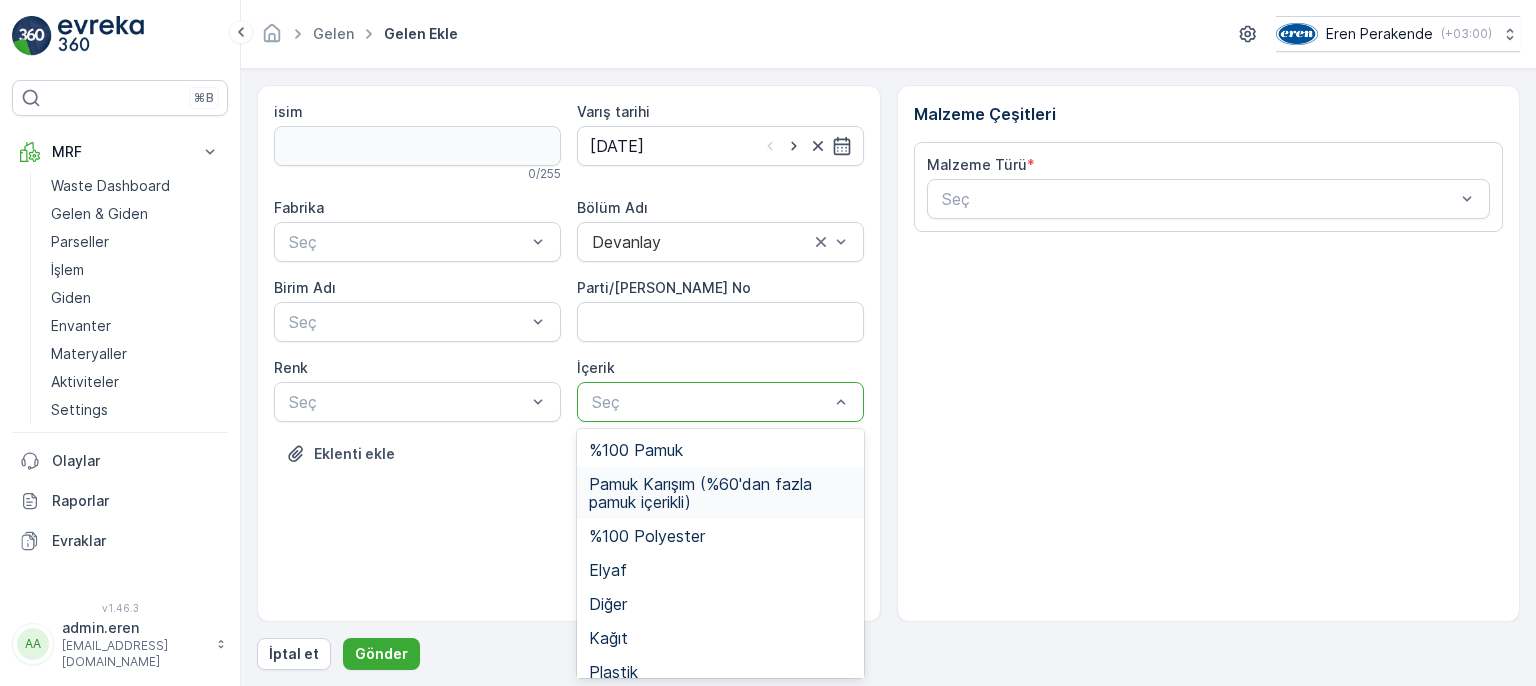 click on "Pamuk Karışım (%60'dan fazla pamuk içerikli)" at bounding box center (720, 493) 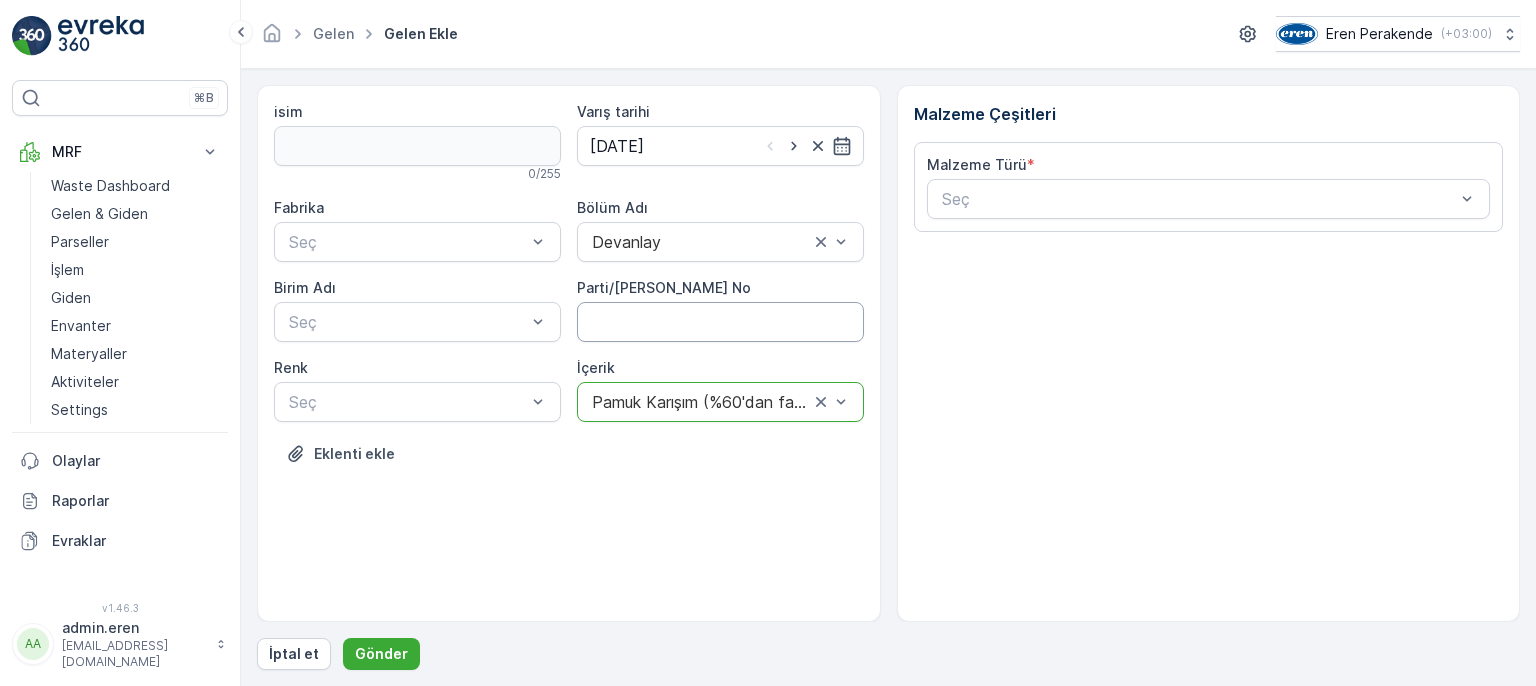 click on "Parti/[PERSON_NAME] No" at bounding box center (720, 322) 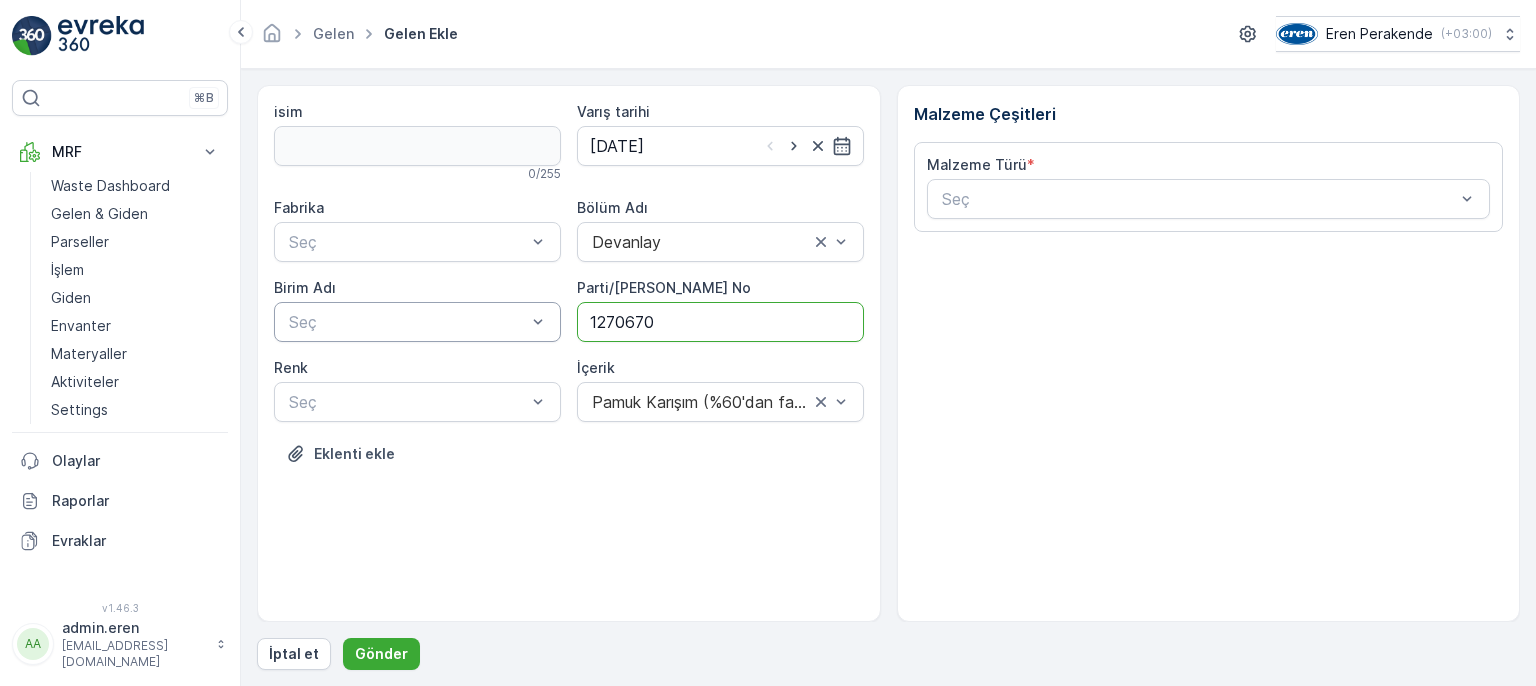 type on "1270670" 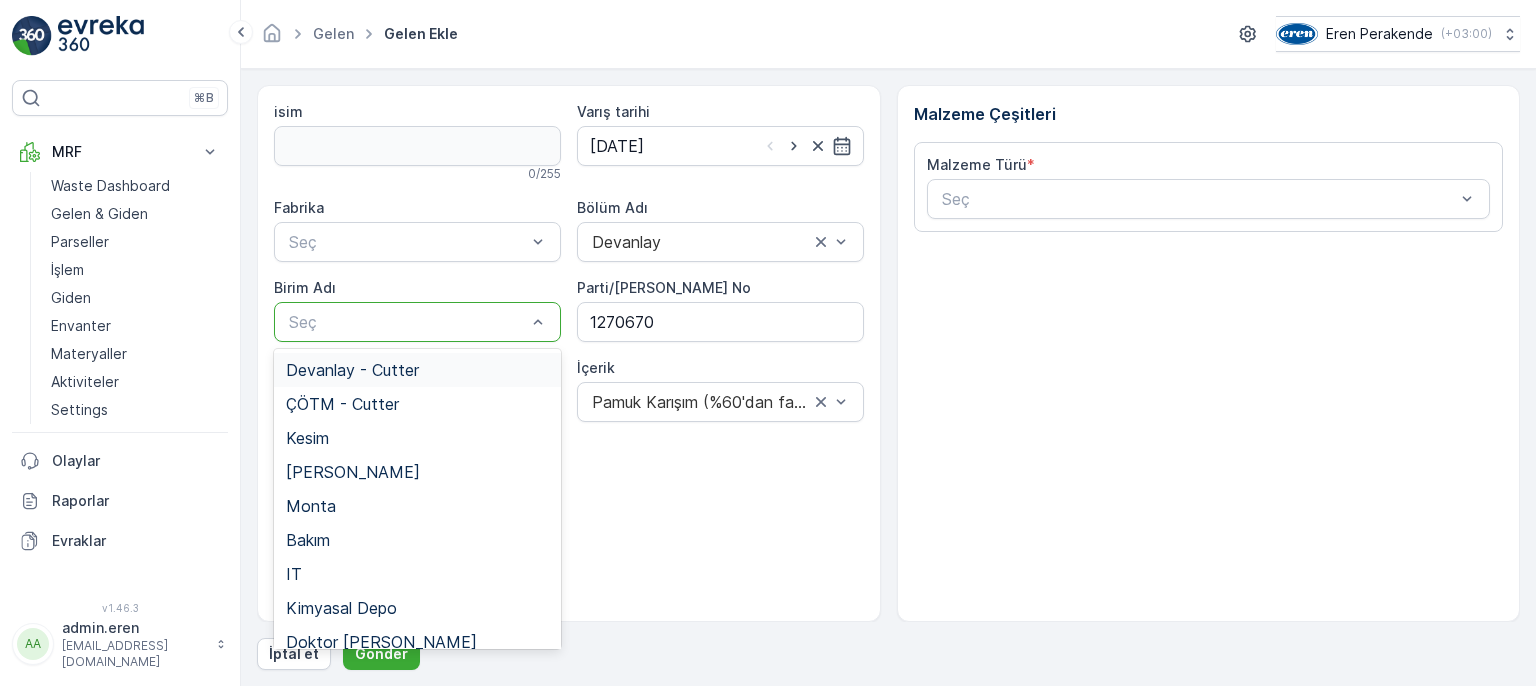 click on "Devanlay  - Cutter" at bounding box center [417, 370] 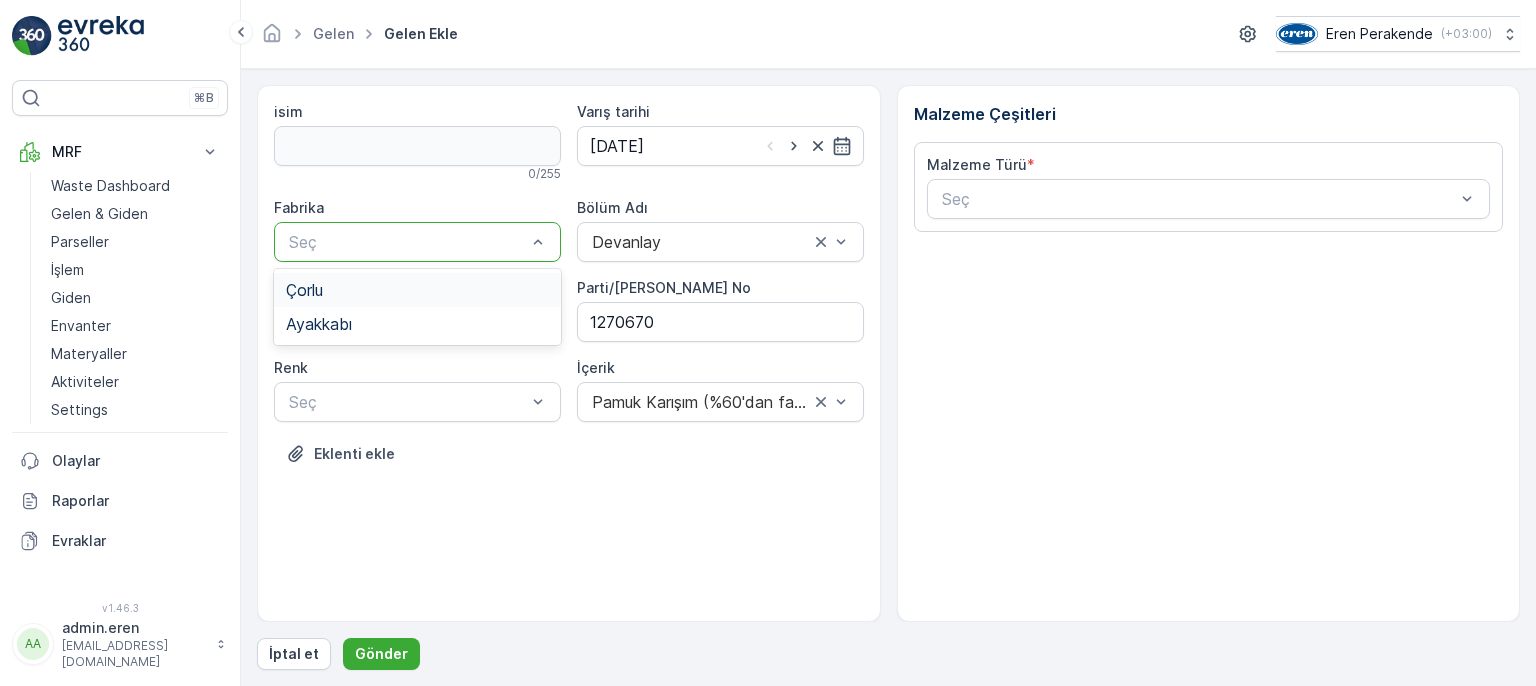 click at bounding box center [407, 242] 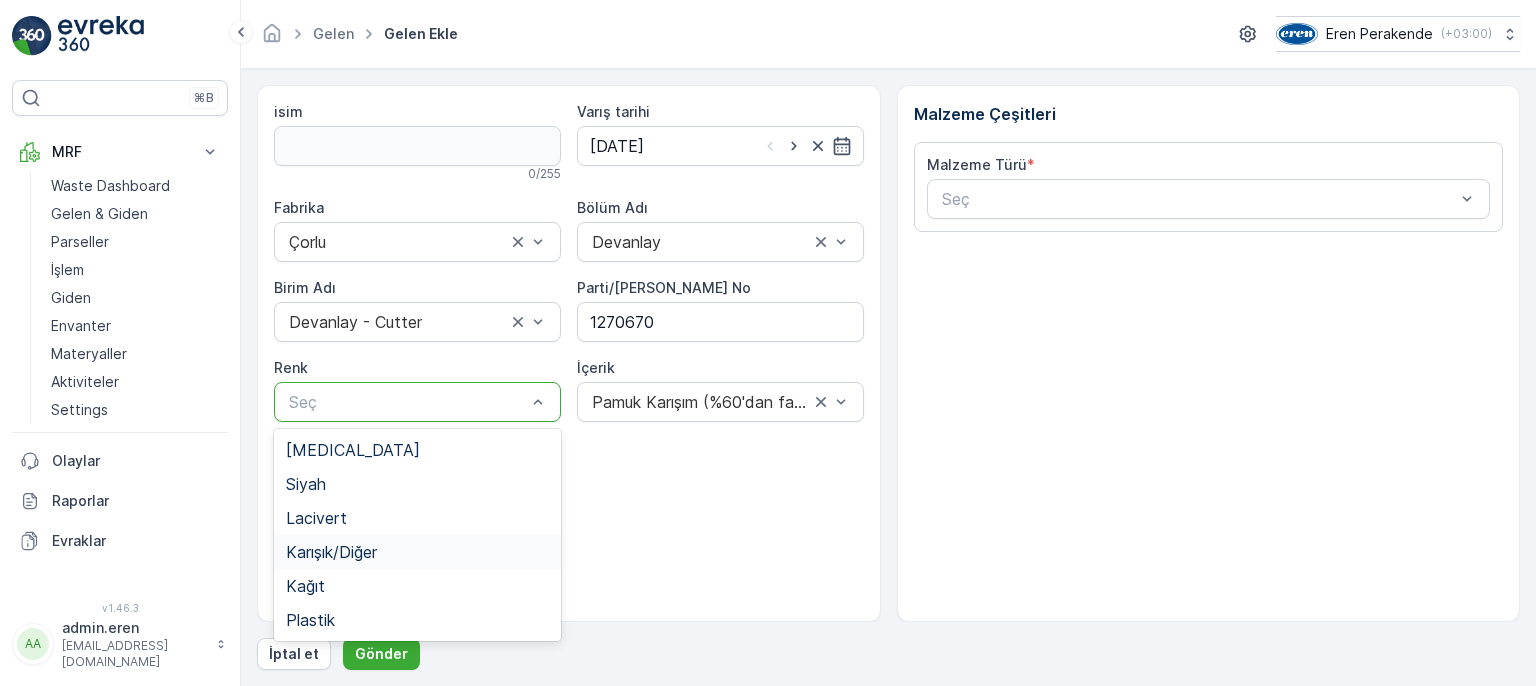 click on "Karışık/Diğer" at bounding box center (417, 552) 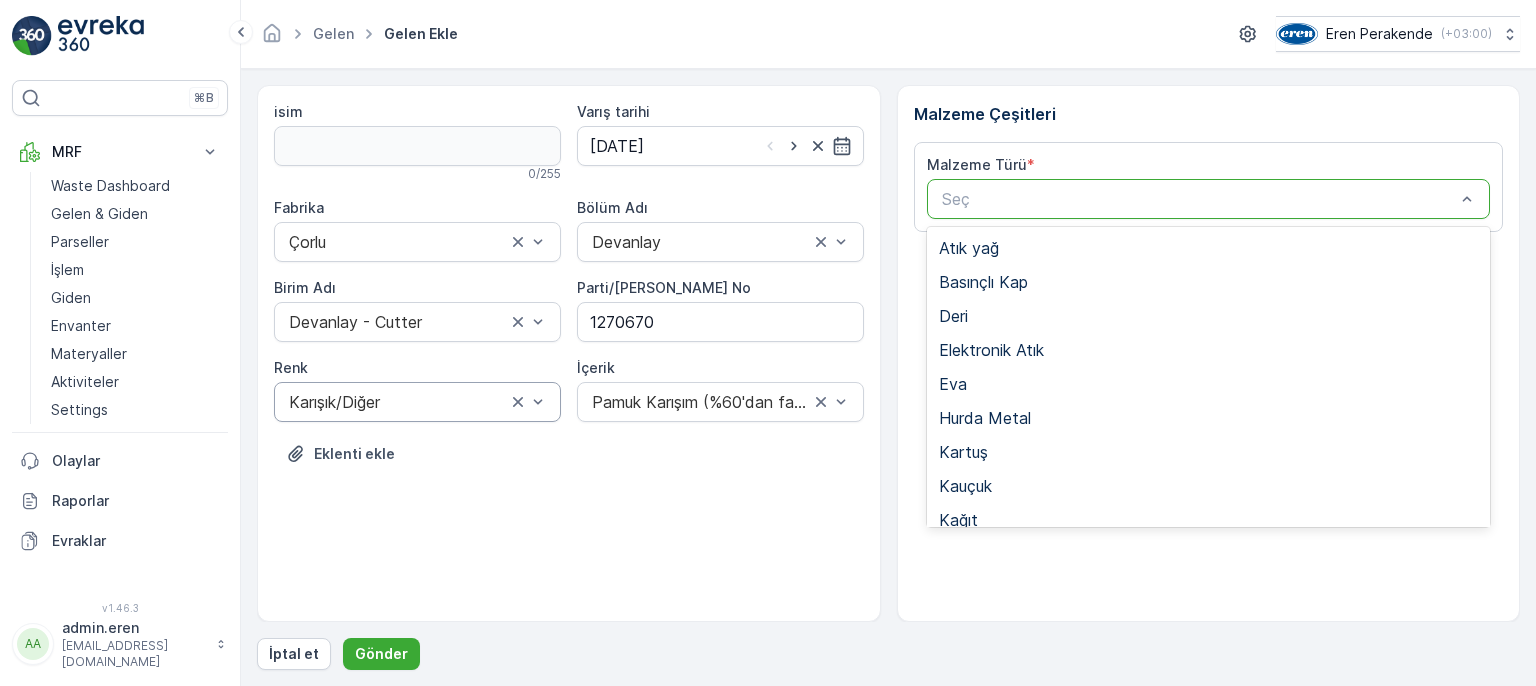 click on "Tekstil - Kesim" at bounding box center [993, 724] 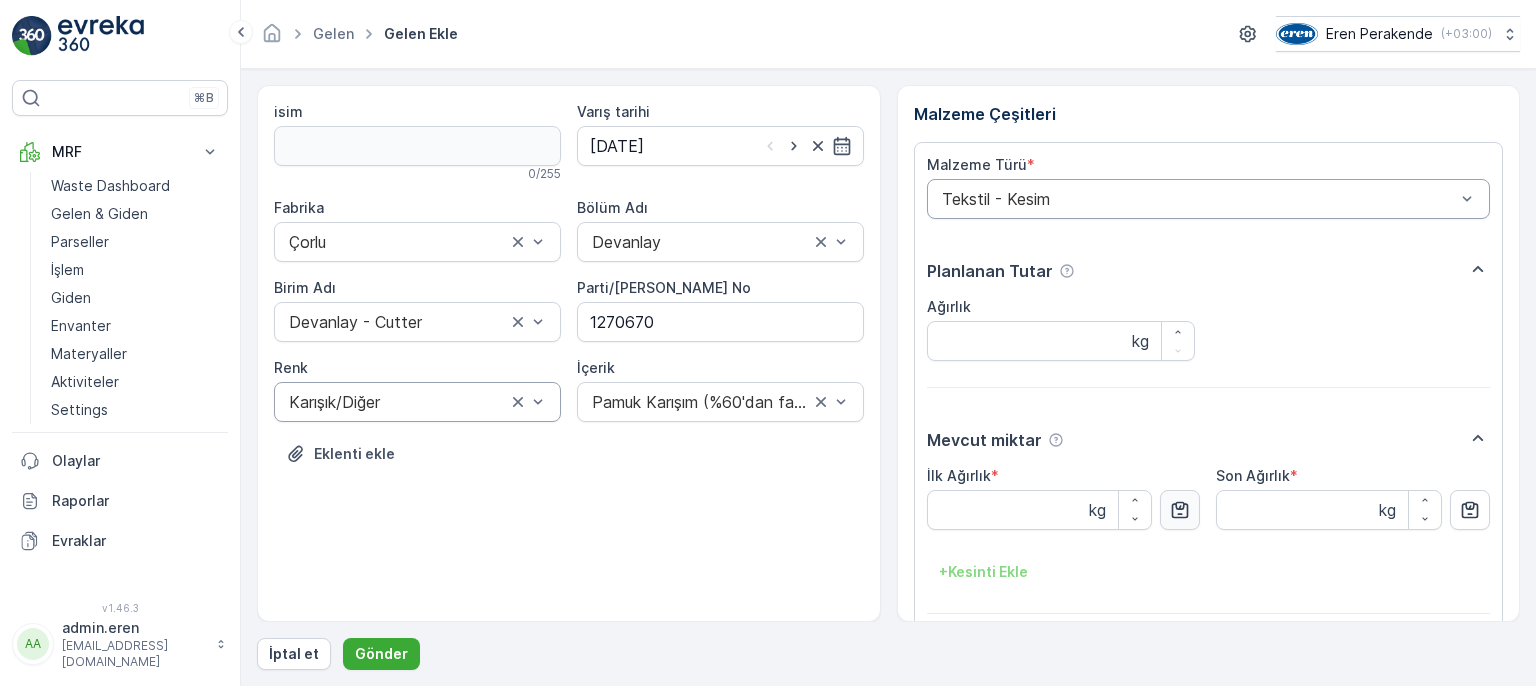 click 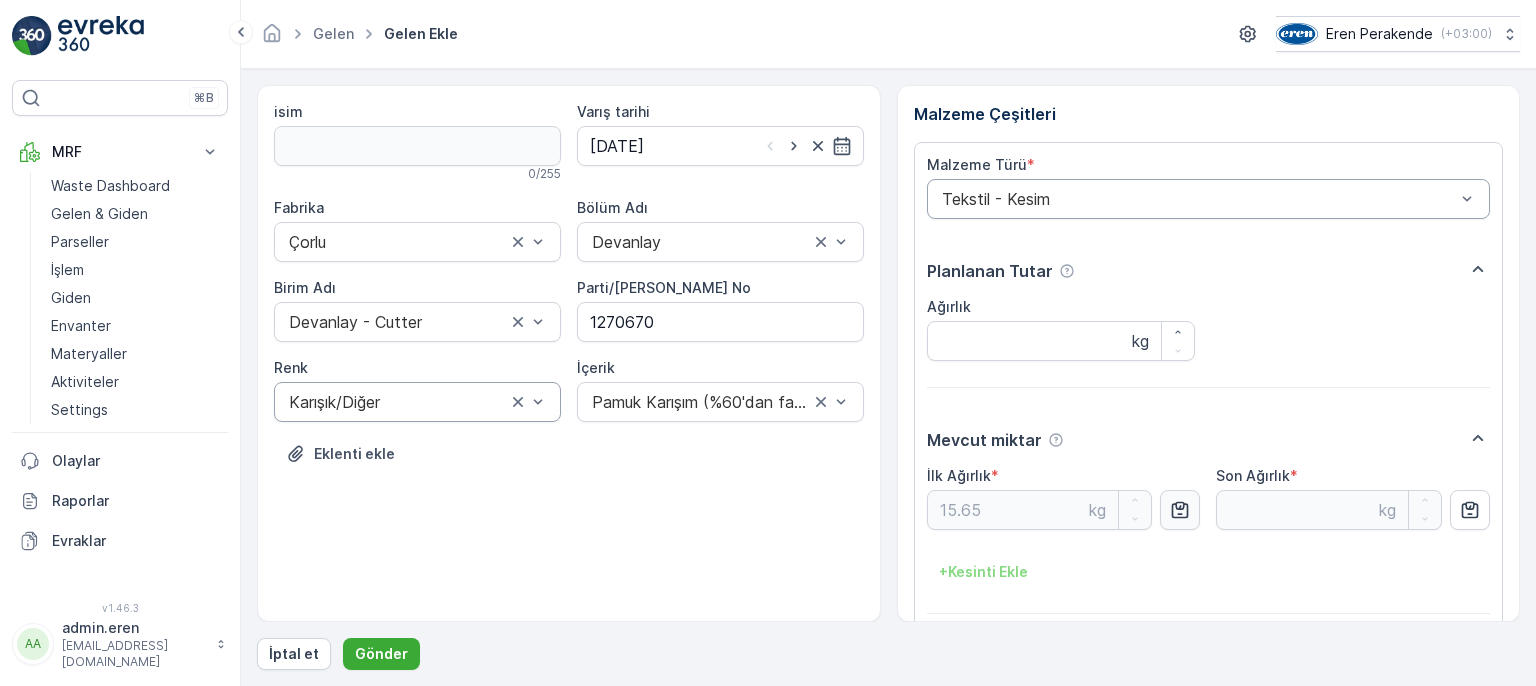 click on "Ekle" at bounding box center [1467, 665] 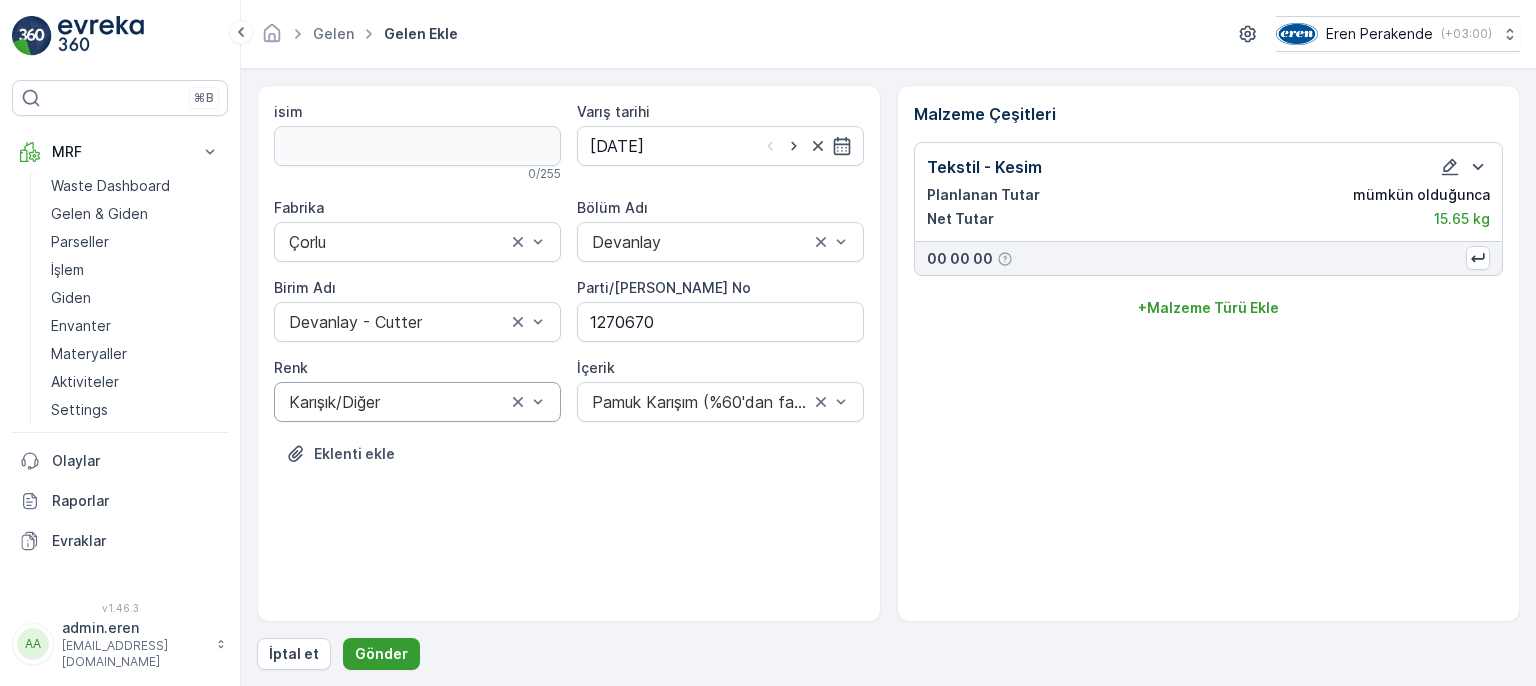 click on "Gönder" at bounding box center (381, 654) 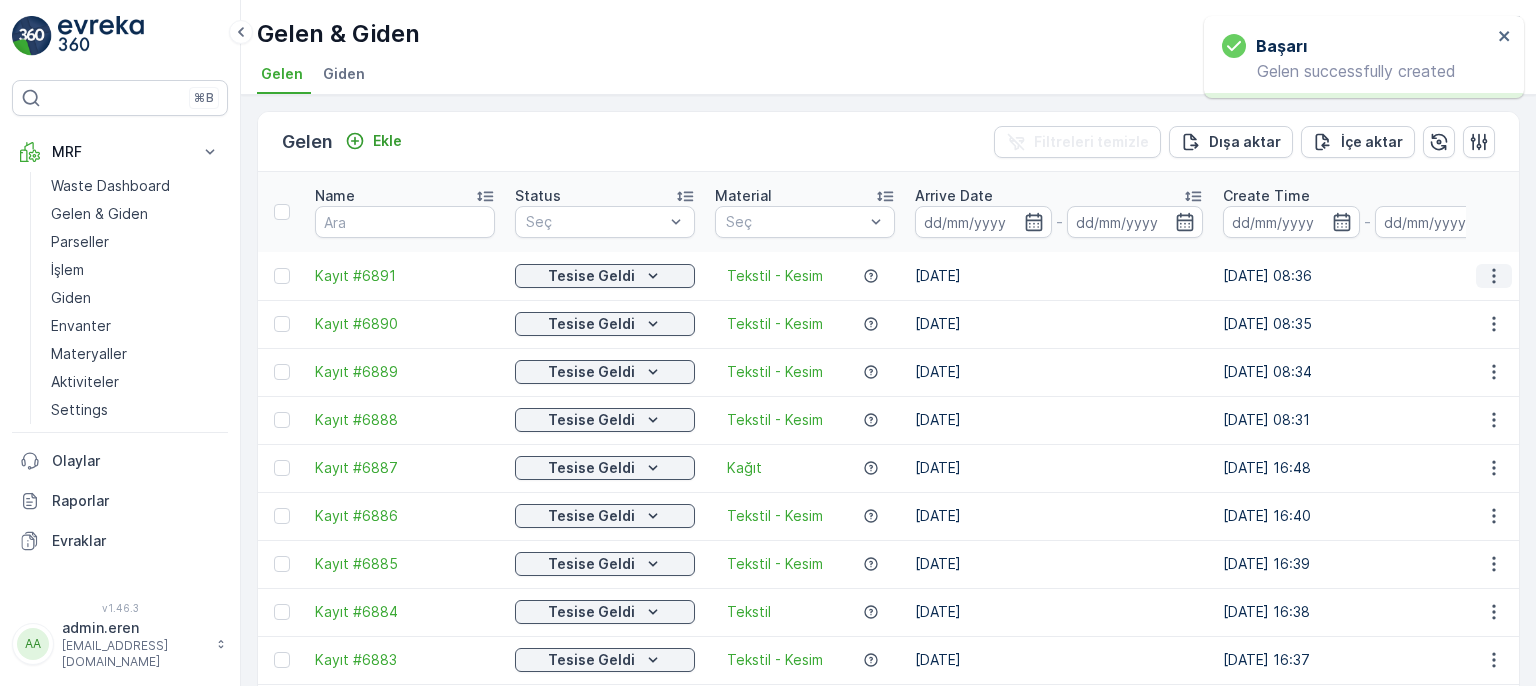 click at bounding box center (1494, 276) 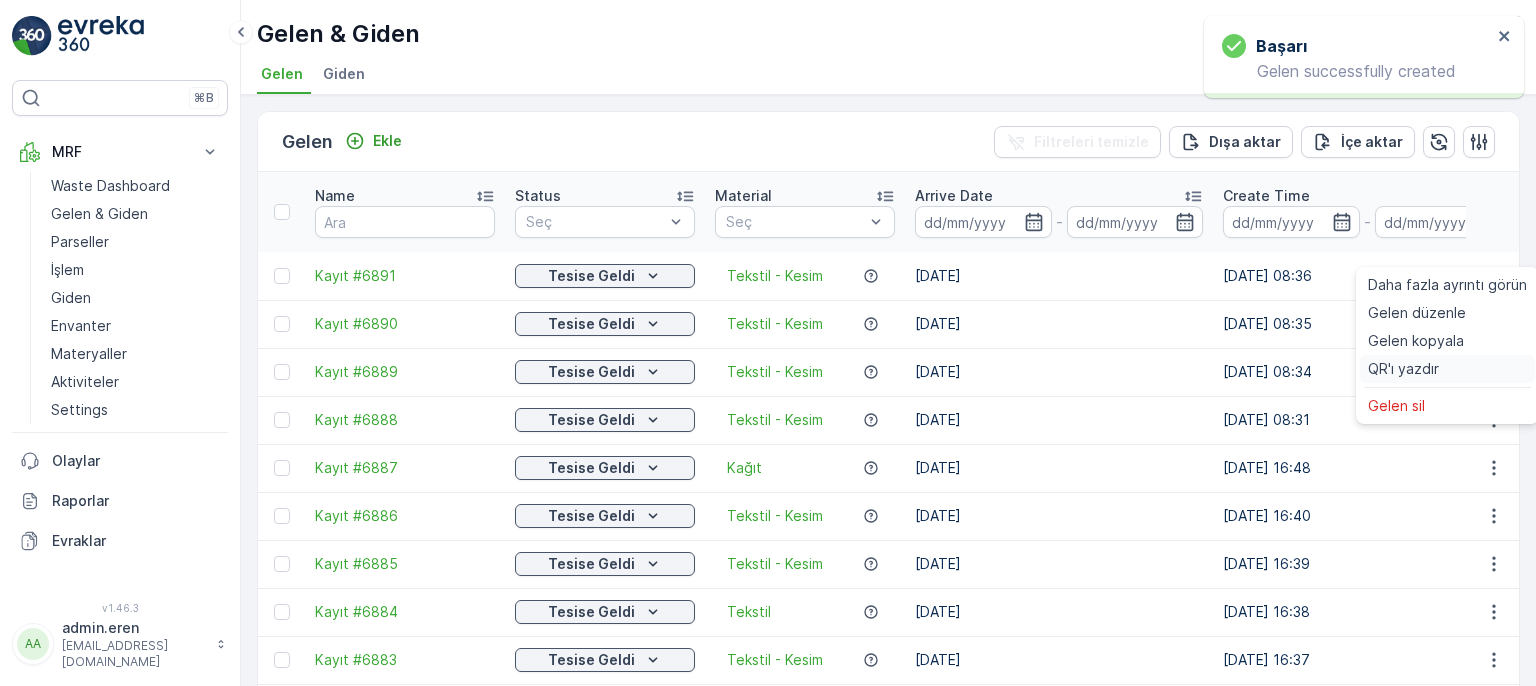 click on "QR'ı yazdır" at bounding box center [1403, 369] 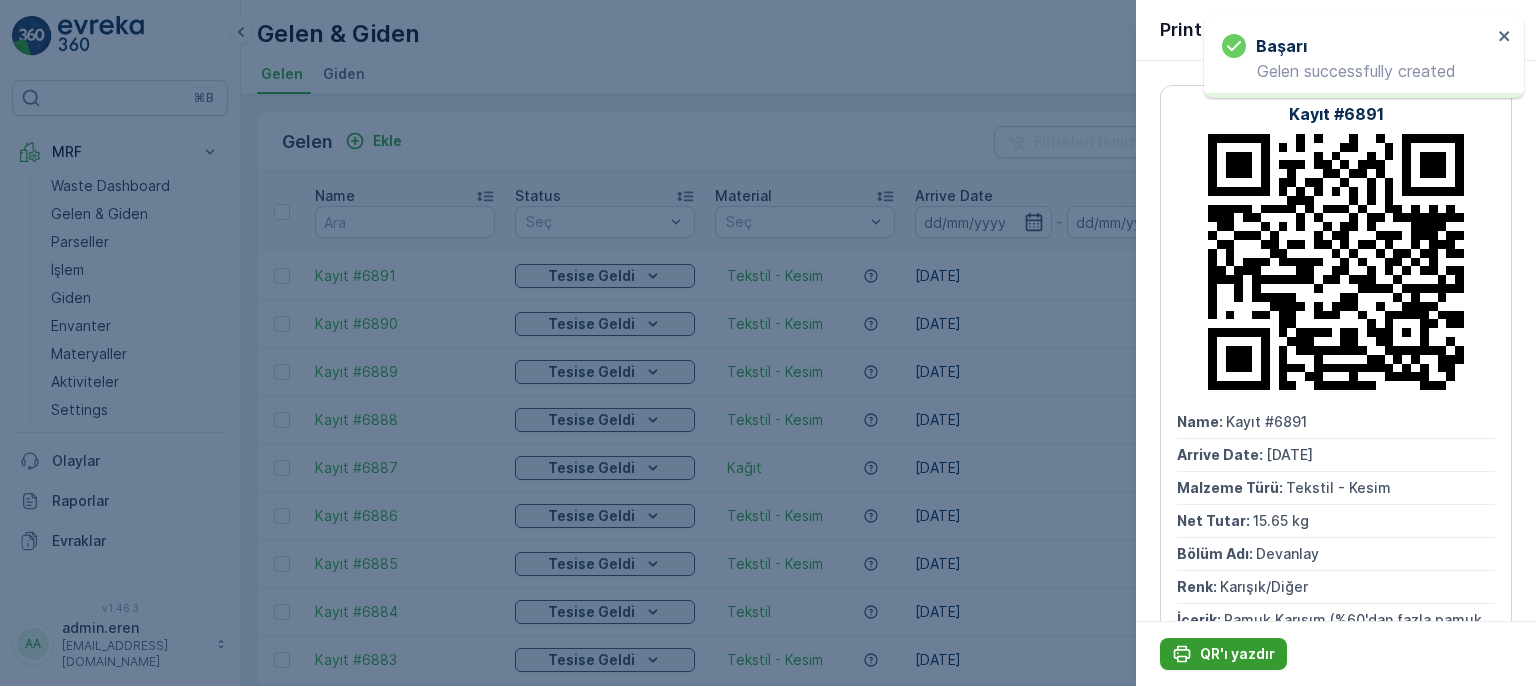click on "QR'ı yazdır" at bounding box center (1237, 654) 